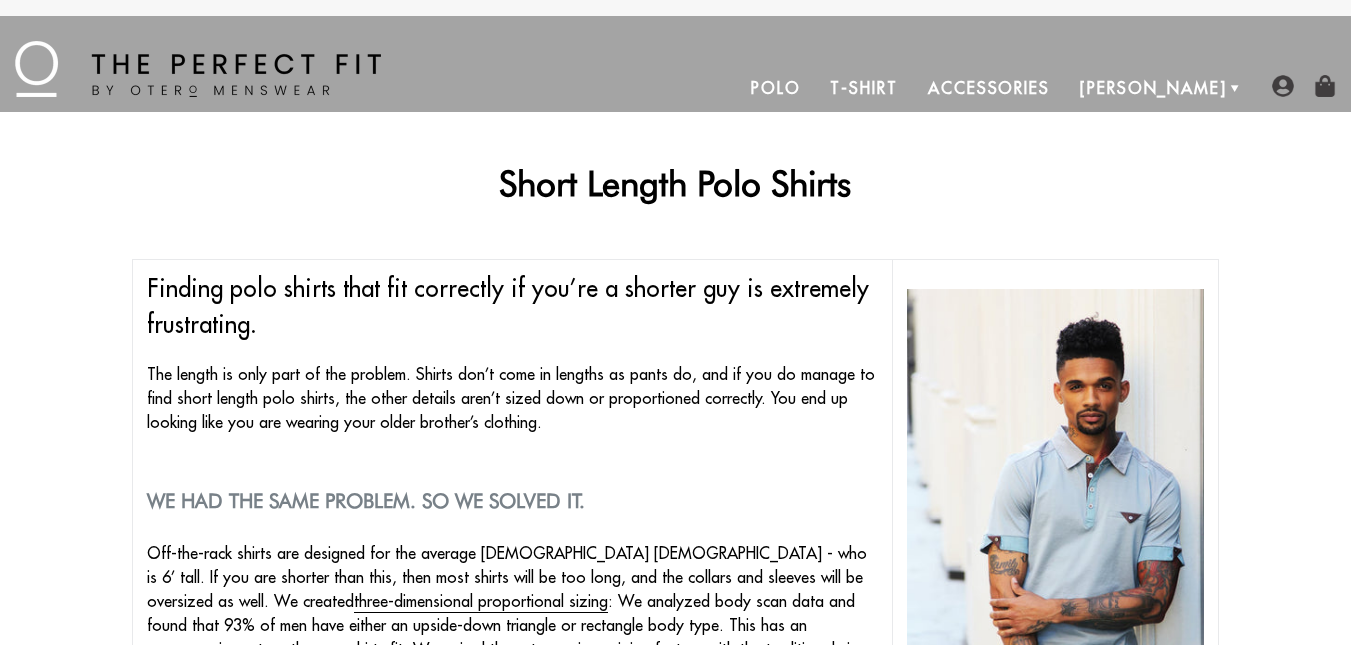 scroll, scrollTop: 0, scrollLeft: 0, axis: both 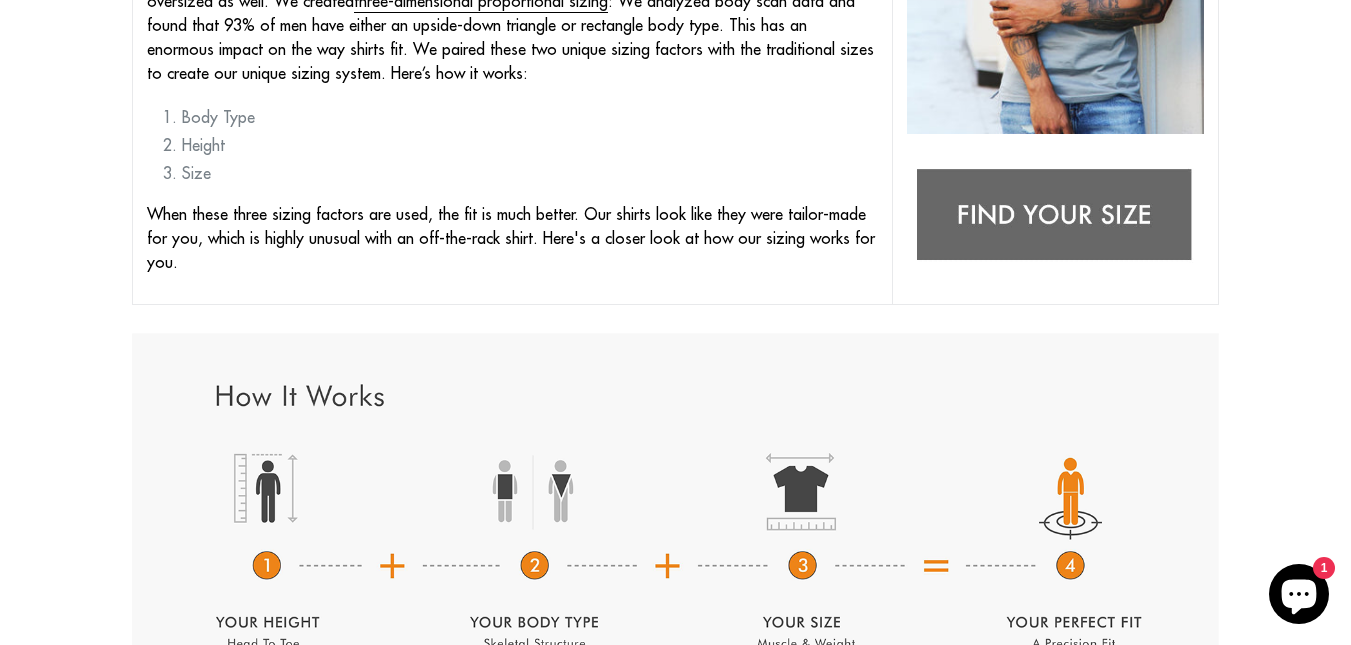 click at bounding box center (1055, 216) 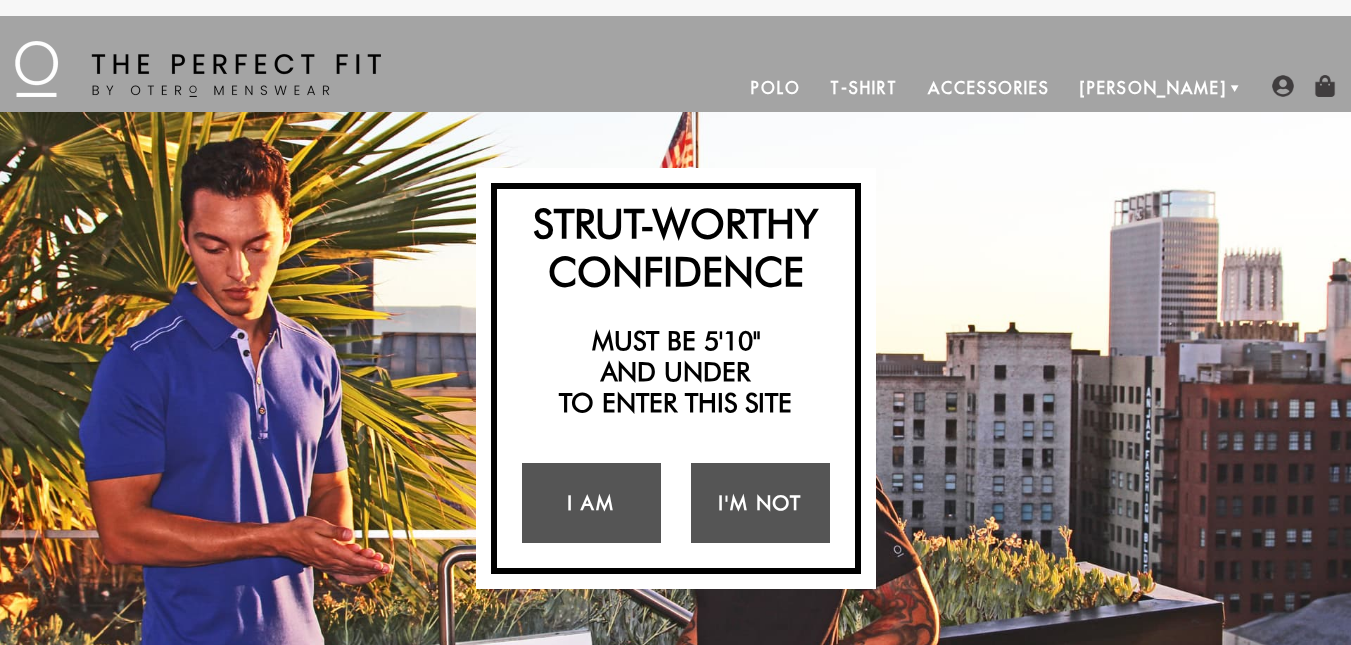 scroll, scrollTop: 0, scrollLeft: 0, axis: both 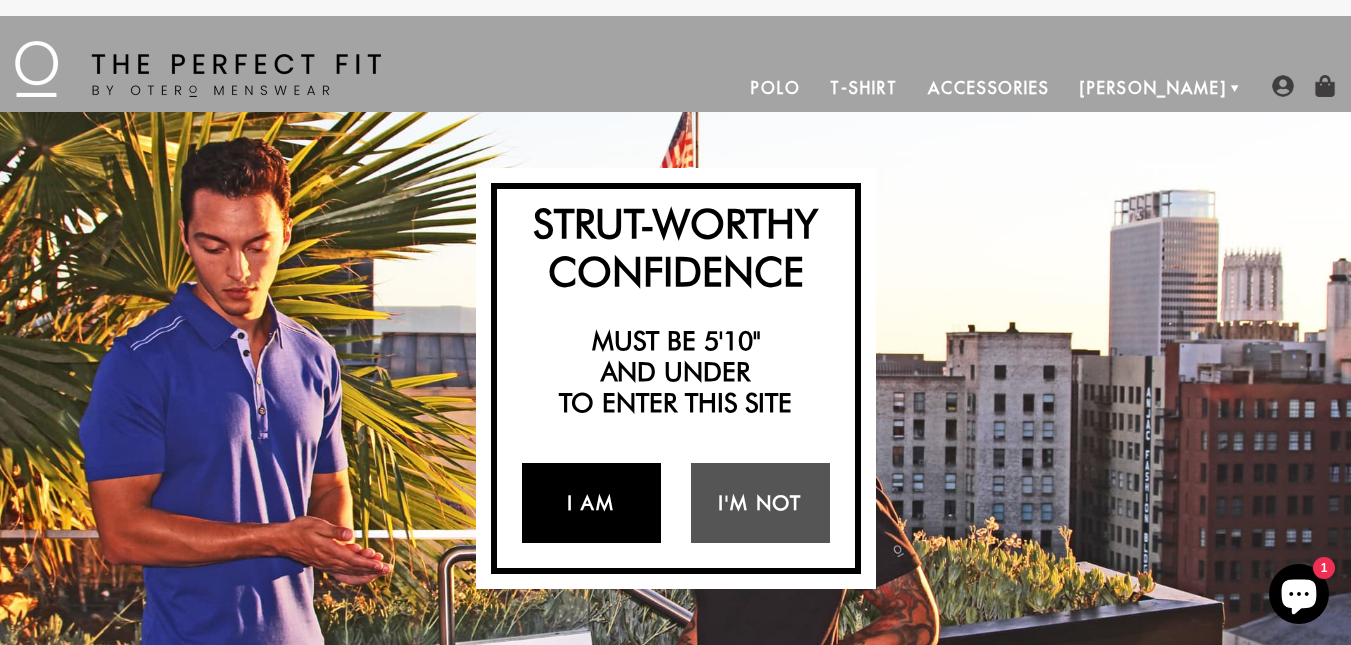 click on "I Am" at bounding box center (591, 503) 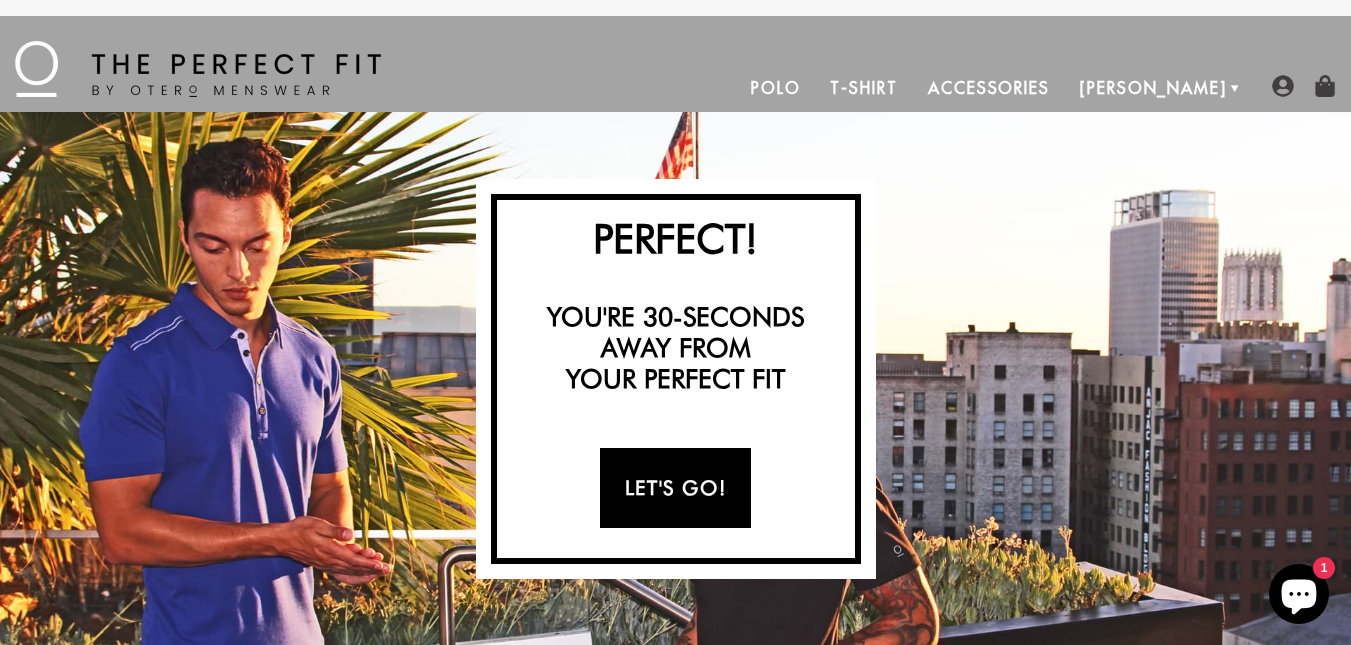 click on "Let's Go!" at bounding box center [675, 488] 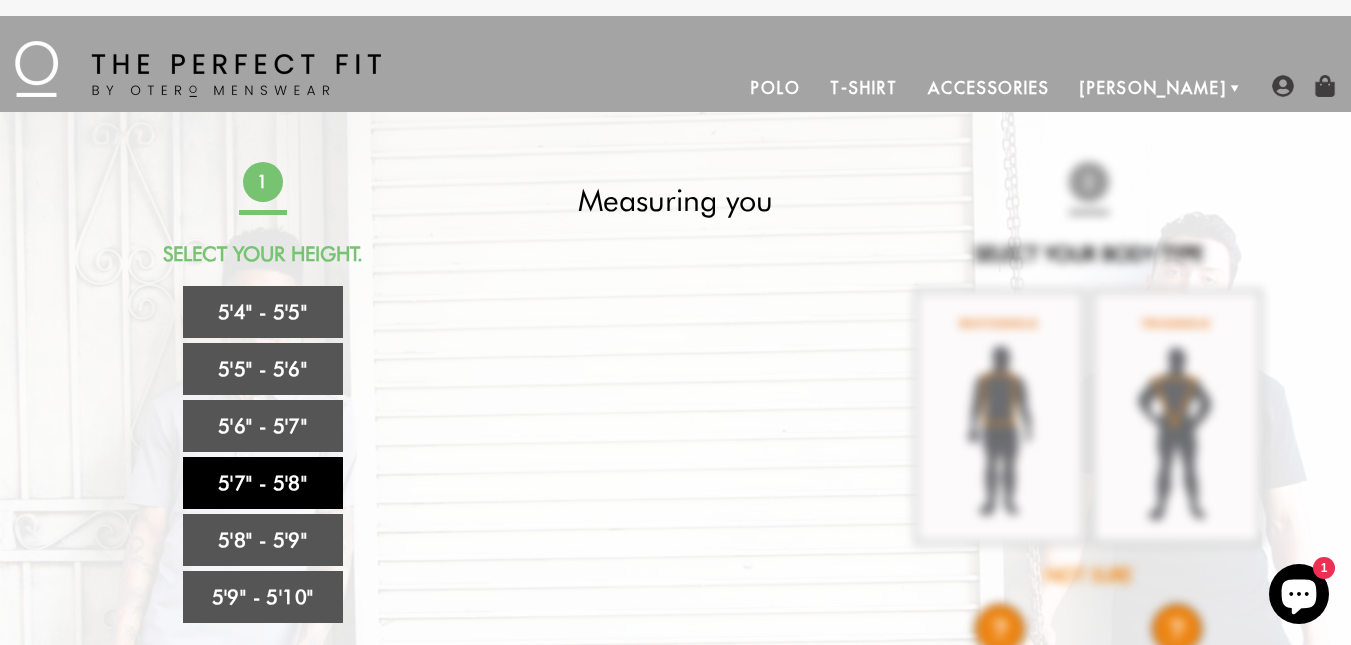 click on "5'7" - 5'8"" at bounding box center (263, 483) 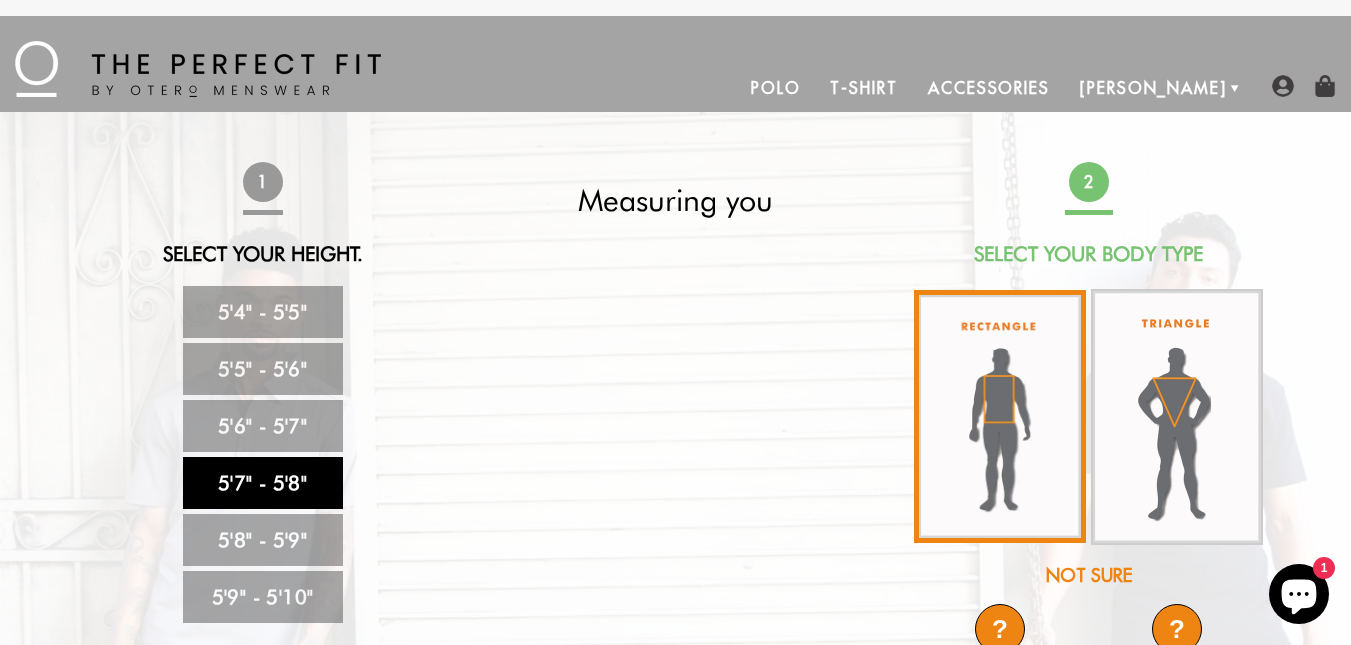 click at bounding box center (1000, 416) 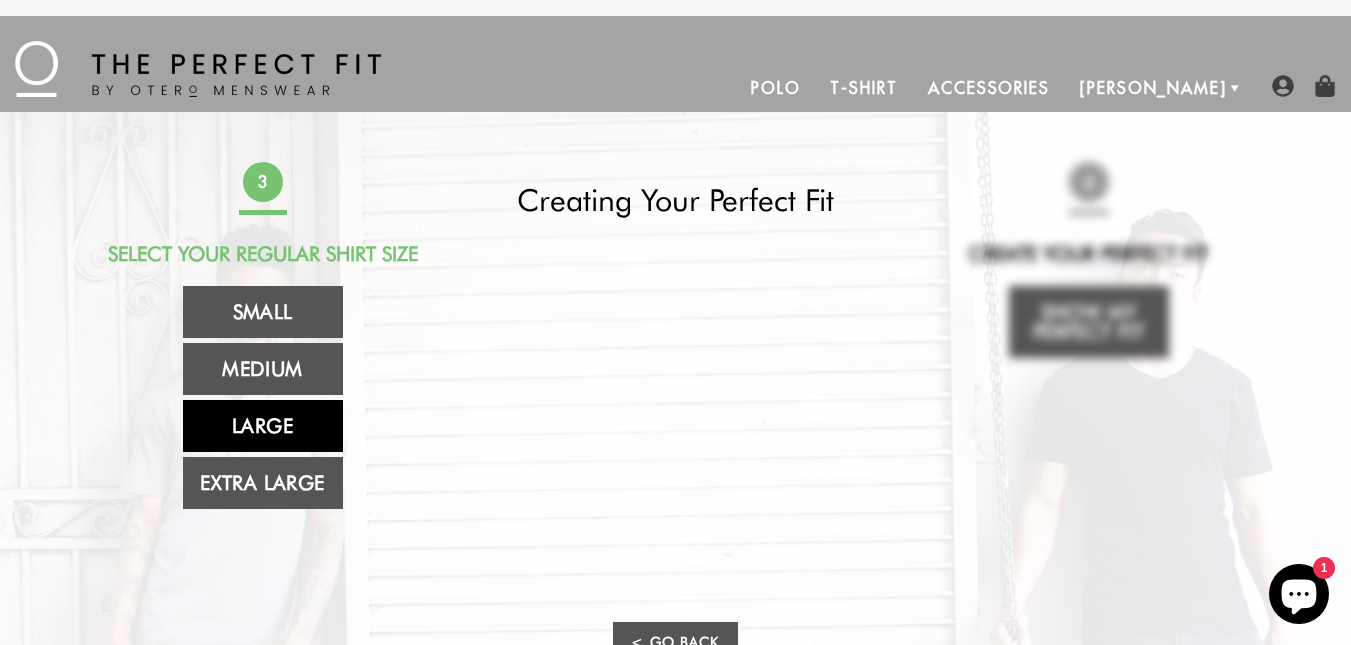 click on "Large" at bounding box center [263, 426] 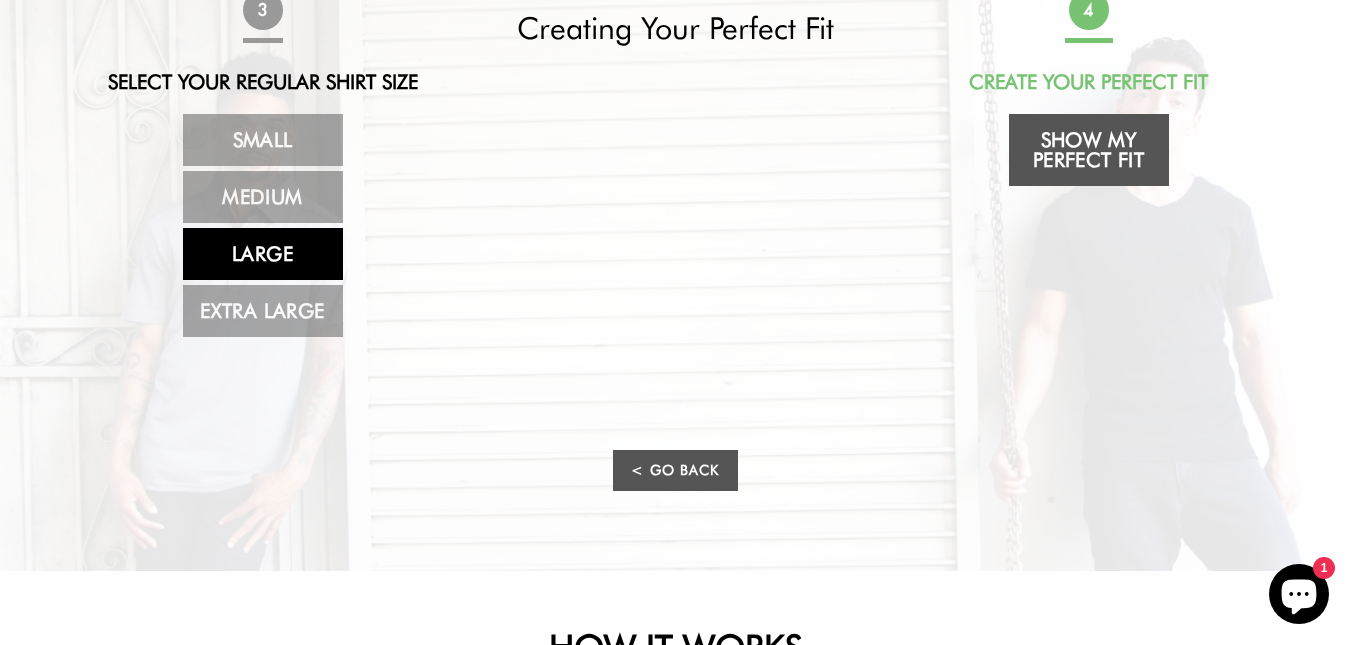 scroll, scrollTop: 200, scrollLeft: 0, axis: vertical 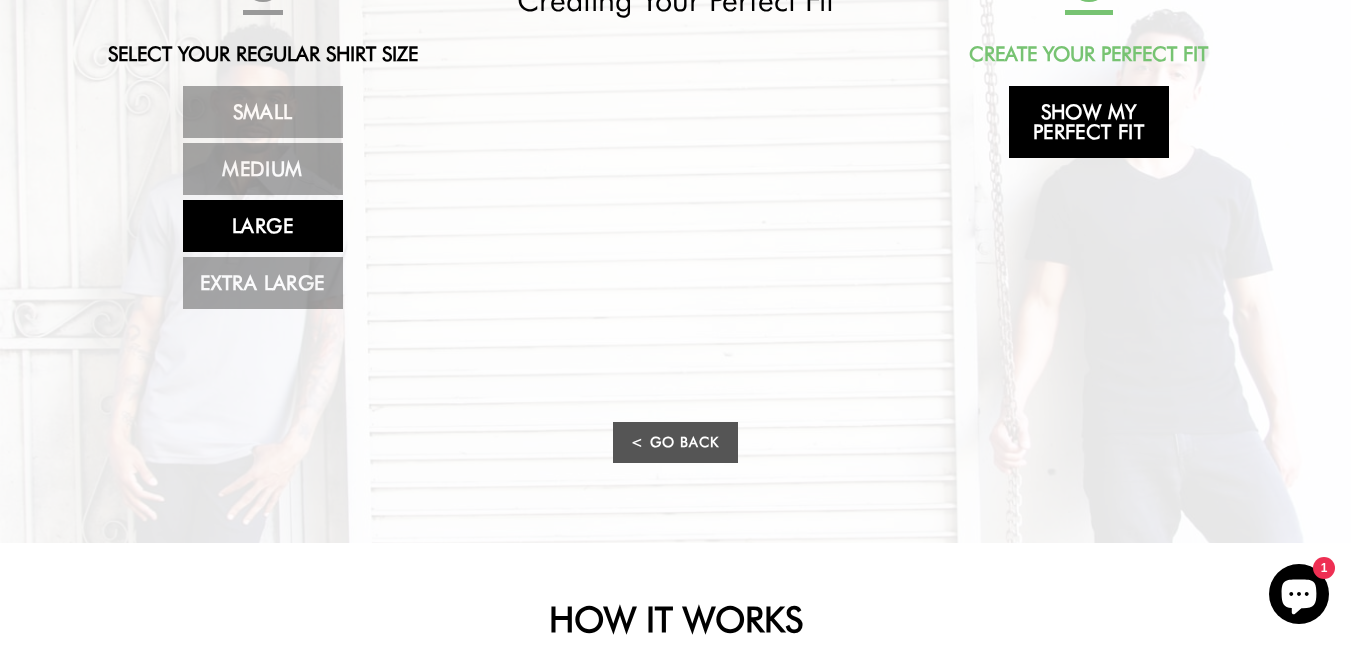 click on "Show My Perfect Fit" at bounding box center [1089, 122] 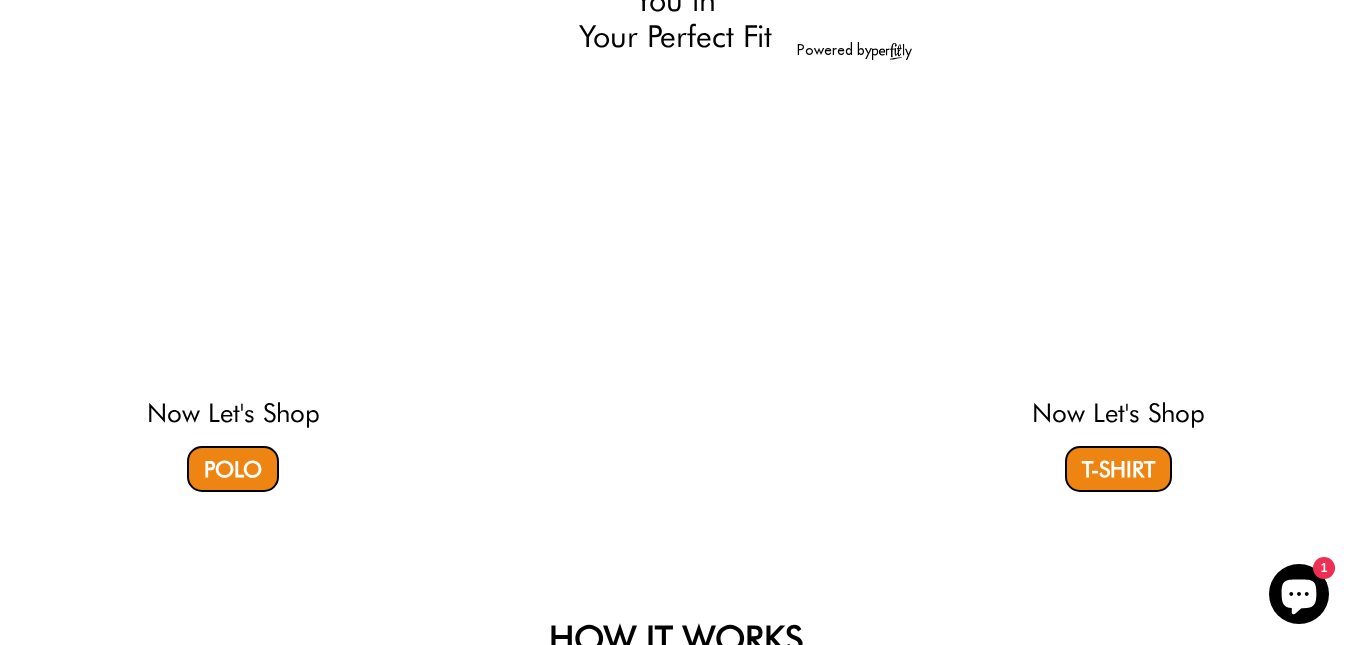 select on "57-58" 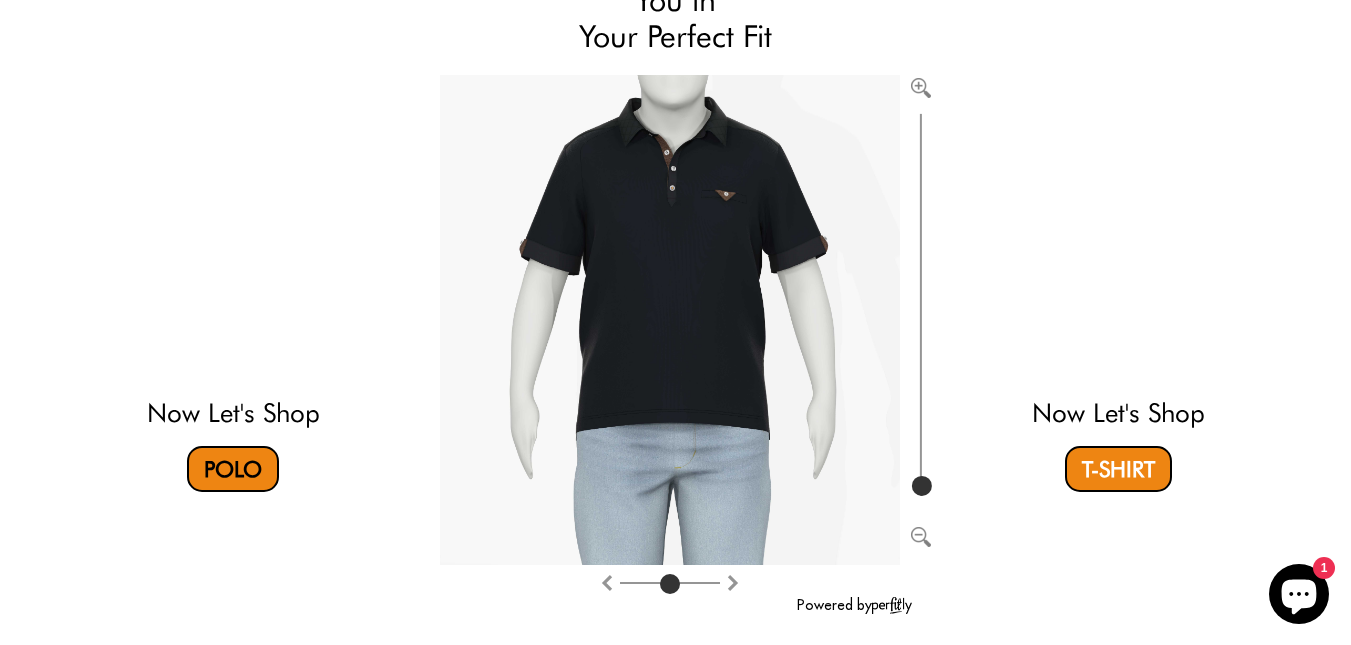 click on "Polo" at bounding box center [233, 469] 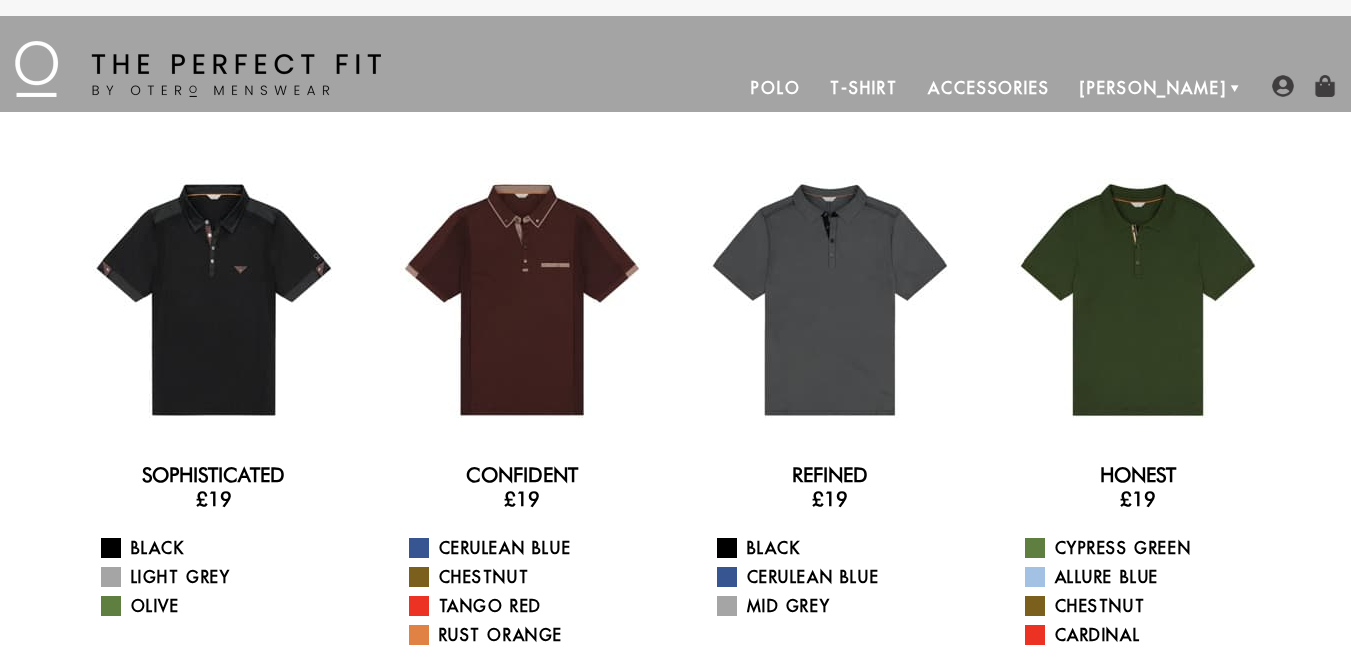 scroll, scrollTop: 0, scrollLeft: 0, axis: both 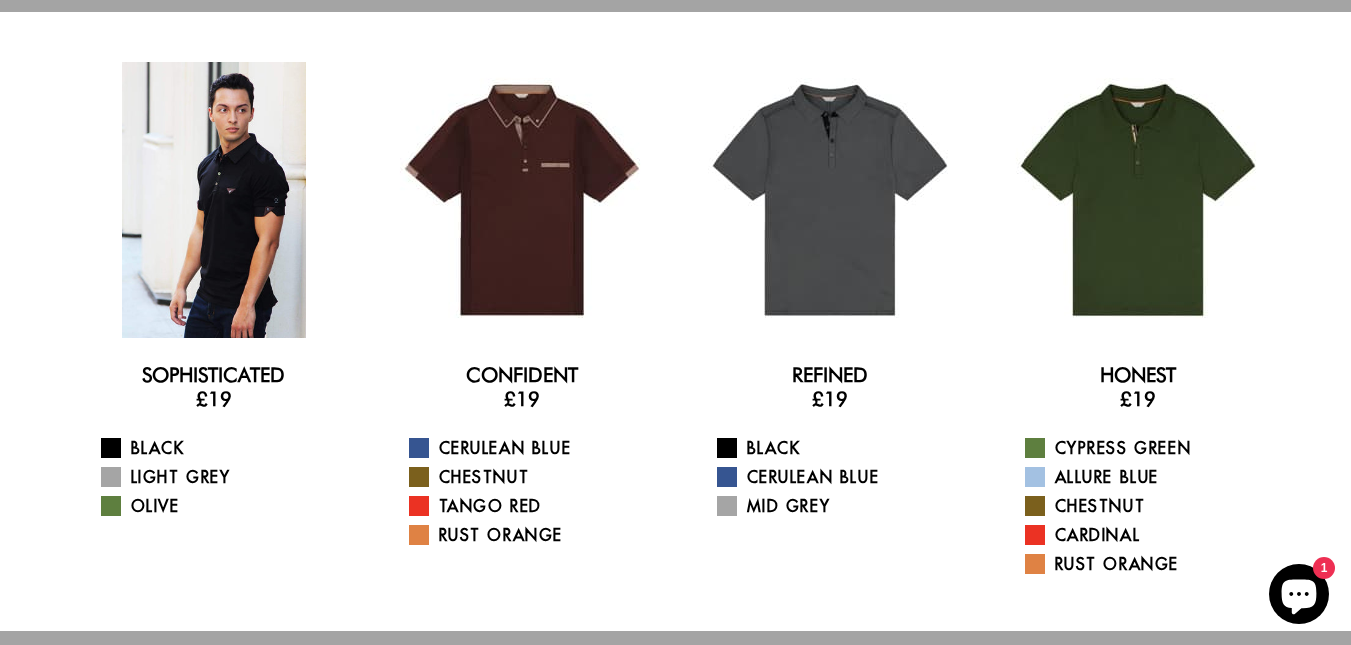 click at bounding box center [214, 200] 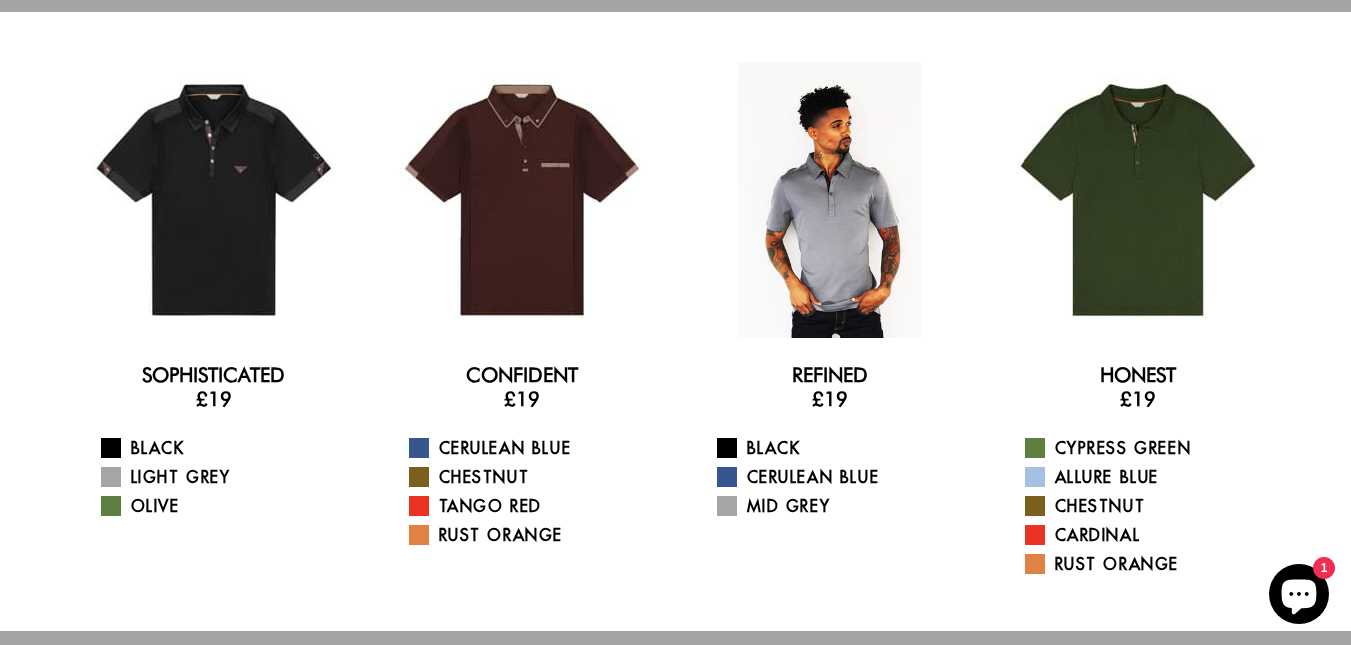 click at bounding box center [830, 200] 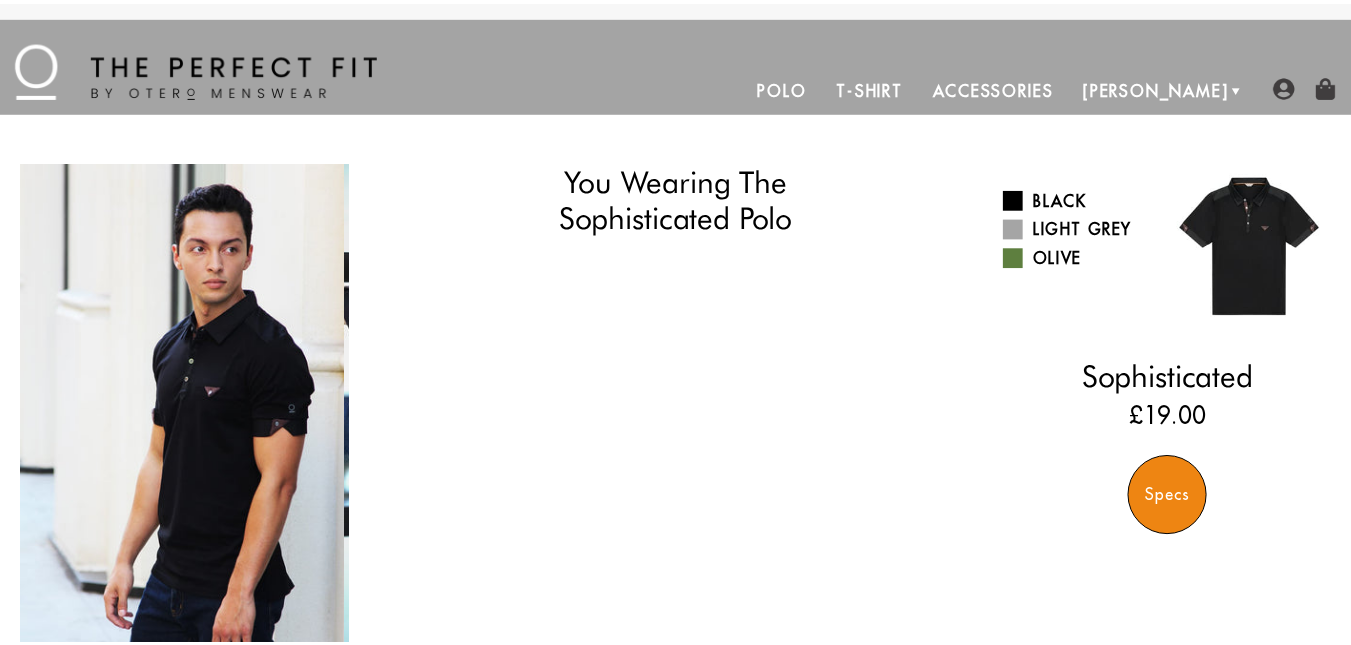 scroll, scrollTop: 0, scrollLeft: 0, axis: both 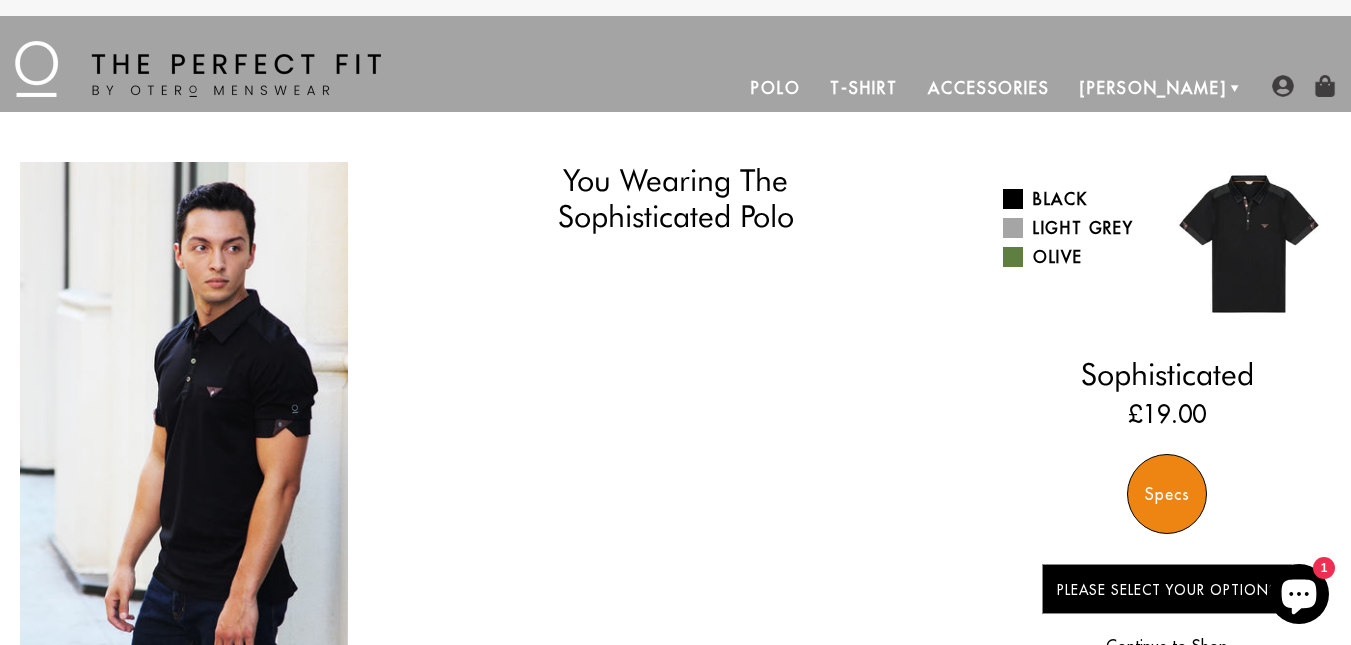 select on "57-58" 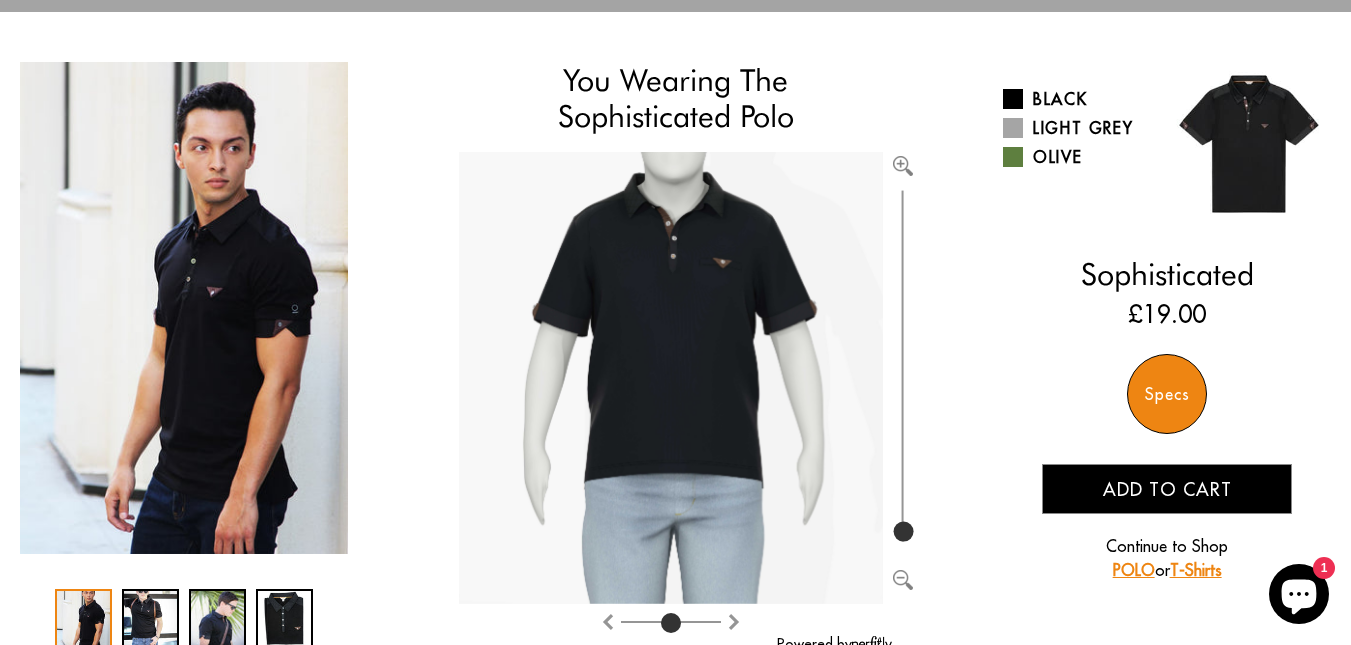 scroll, scrollTop: 200, scrollLeft: 0, axis: vertical 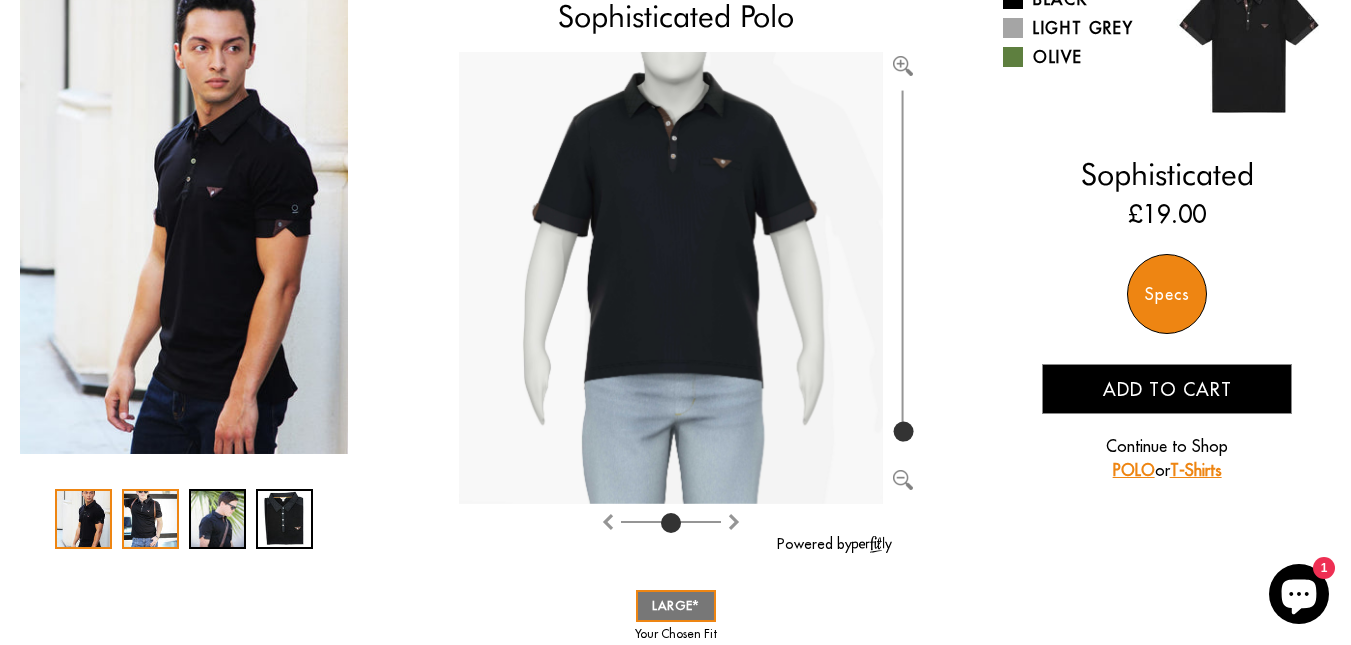 click at bounding box center (150, 519) 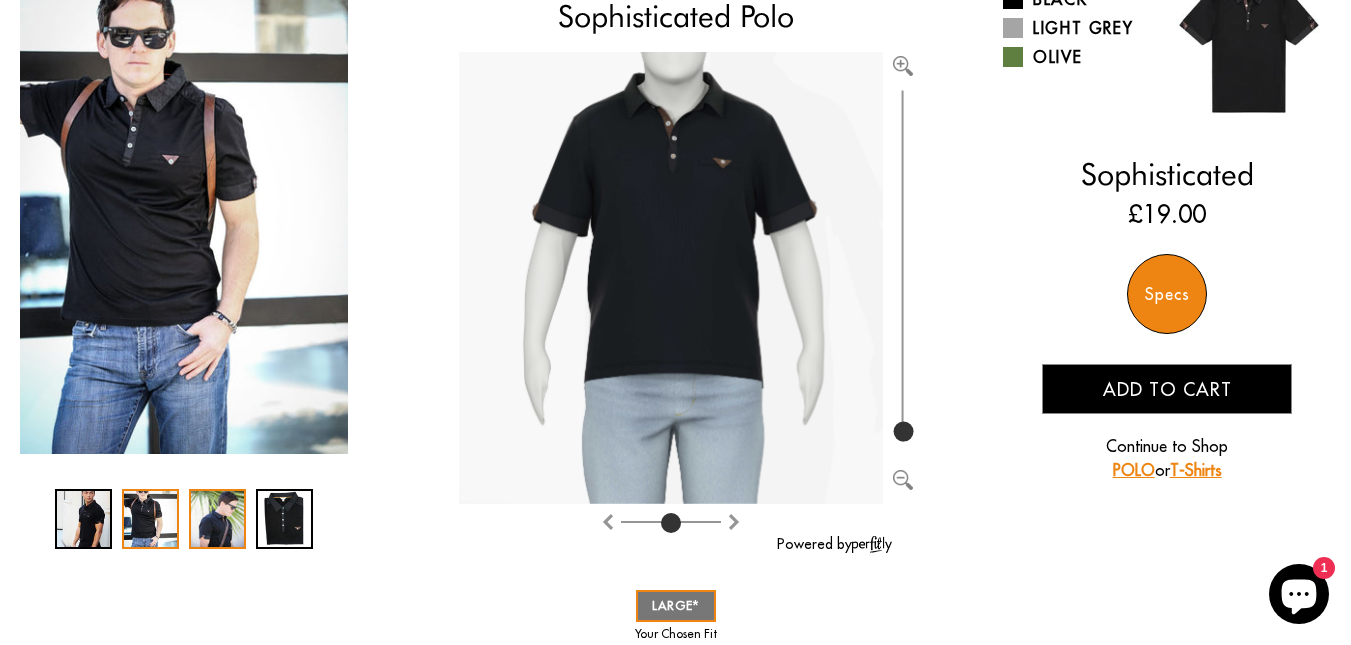 click at bounding box center [217, 519] 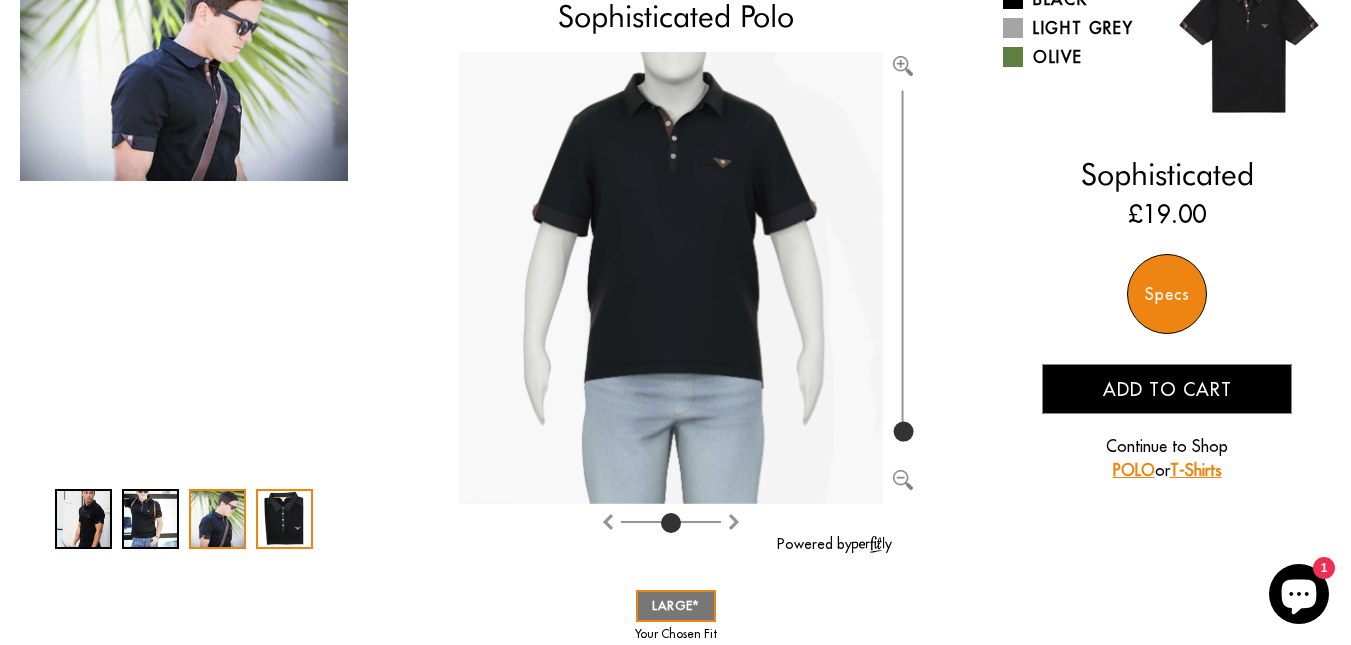 click at bounding box center [284, 519] 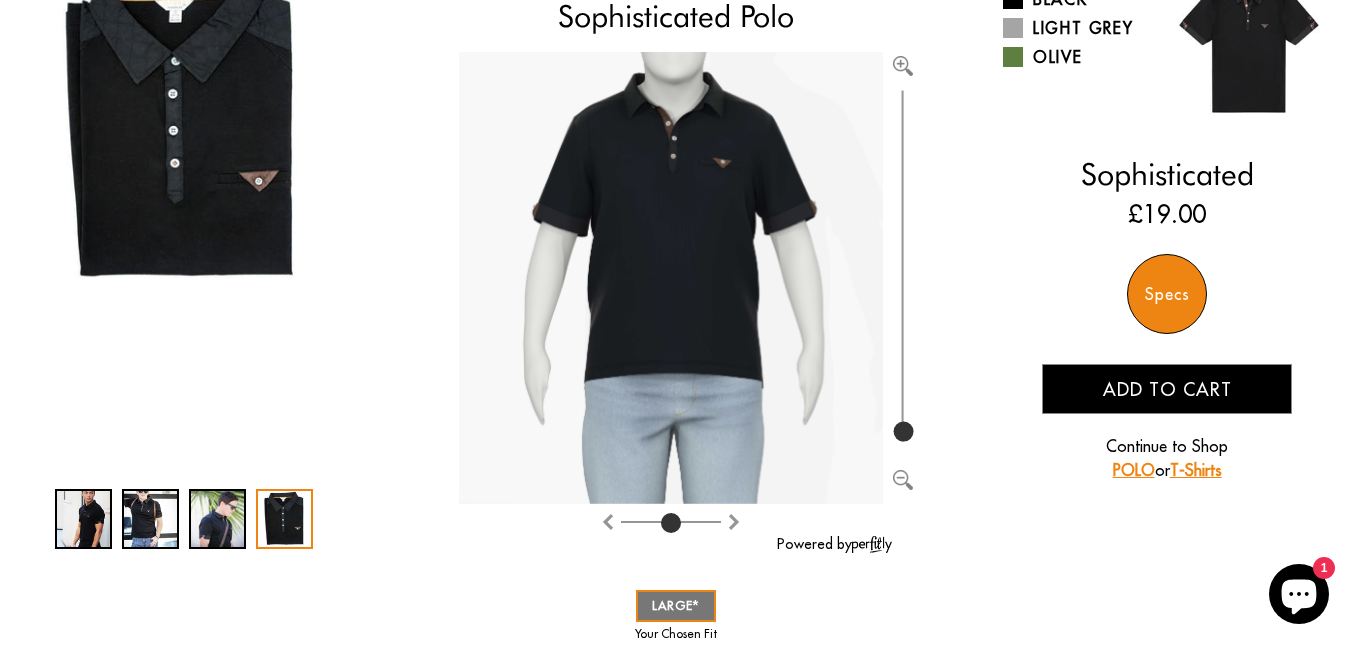 scroll, scrollTop: 0, scrollLeft: 0, axis: both 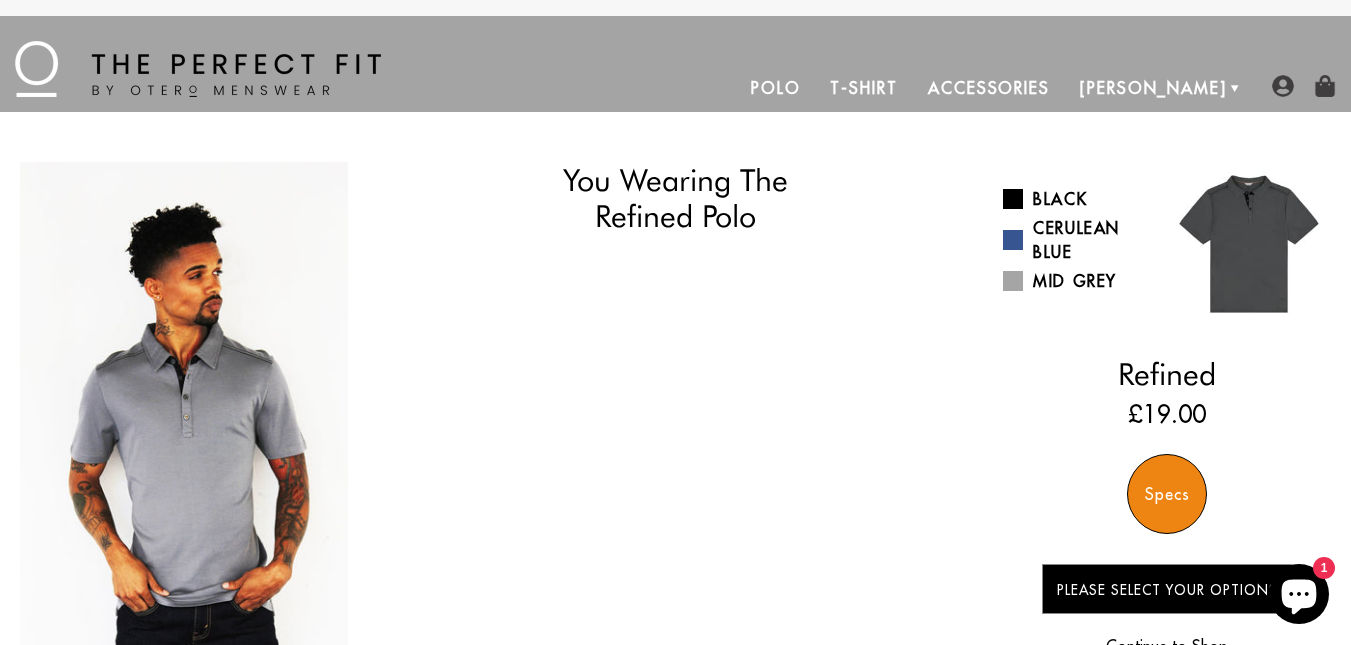select on "57-58" 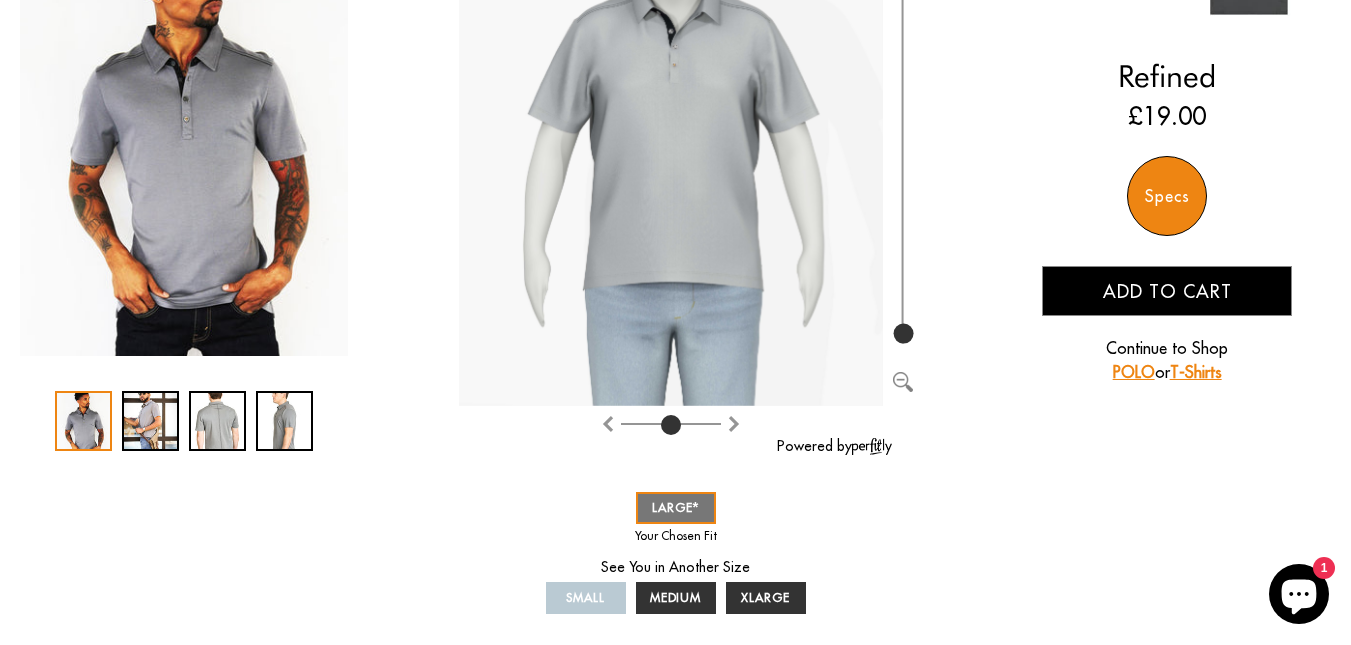 scroll, scrollTop: 300, scrollLeft: 0, axis: vertical 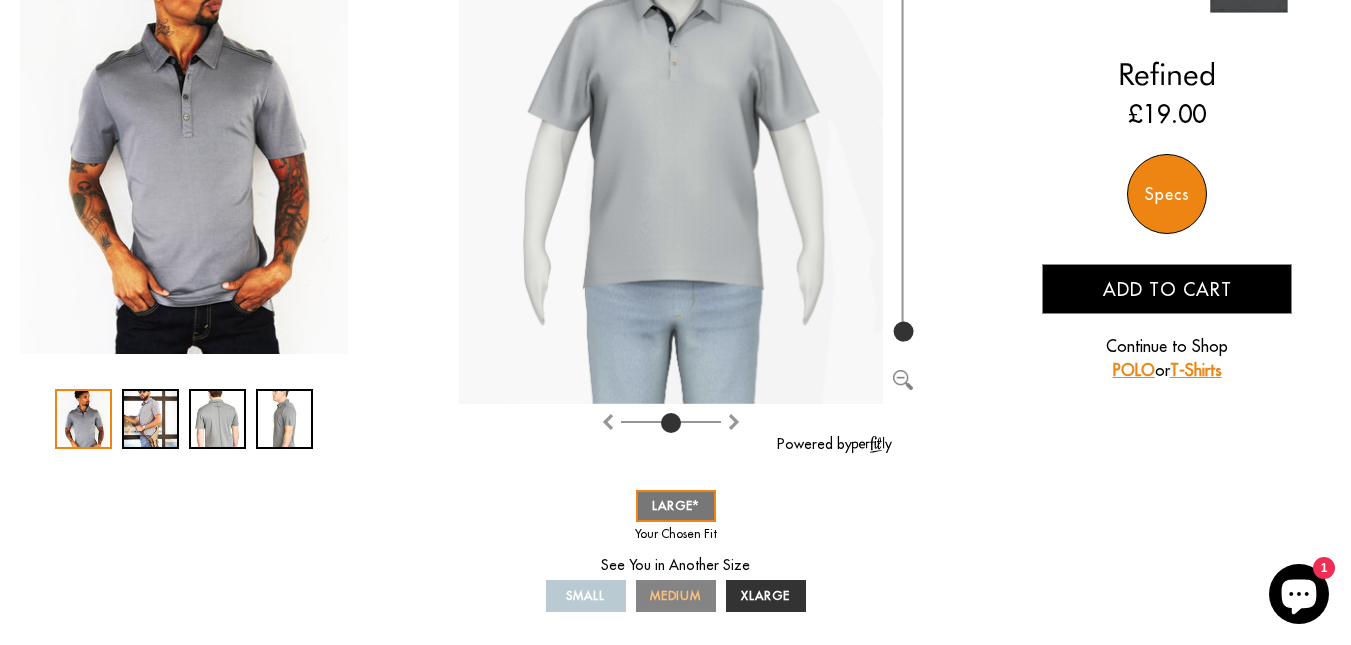 click on "MEDIUM" at bounding box center (676, 595) 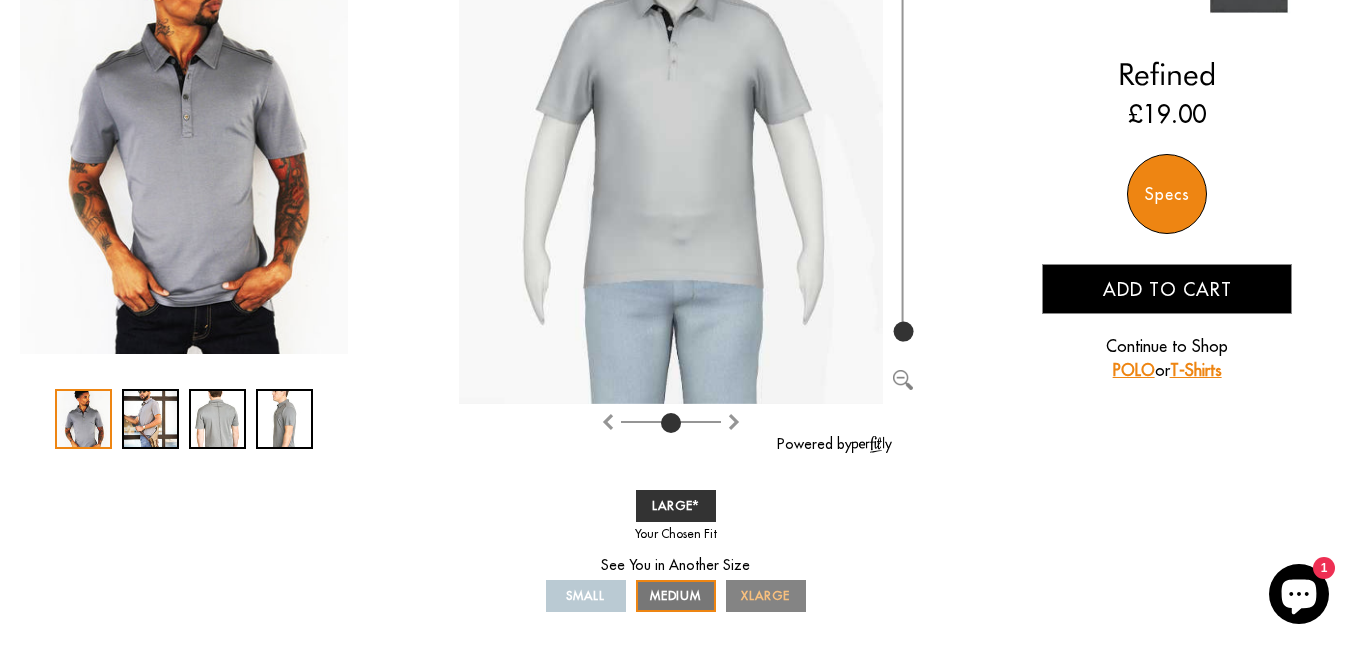 click on "XLARGE" at bounding box center (765, 595) 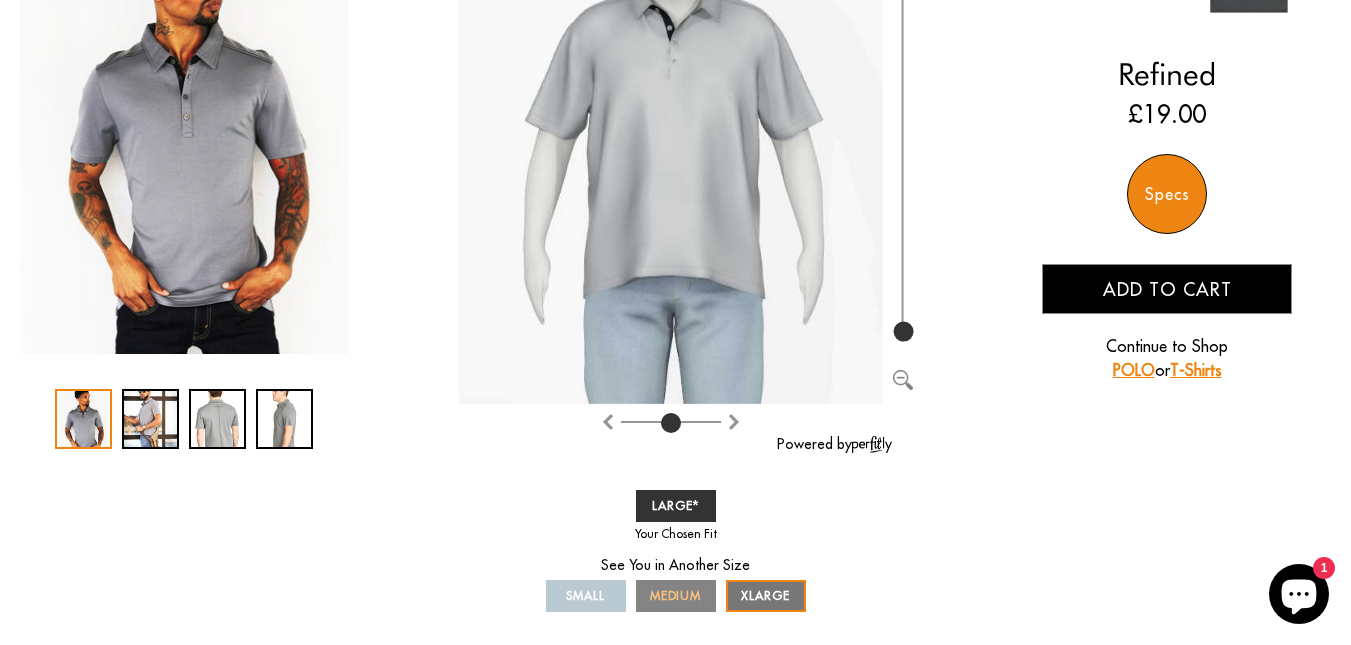 click on "MEDIUM" at bounding box center (676, 596) 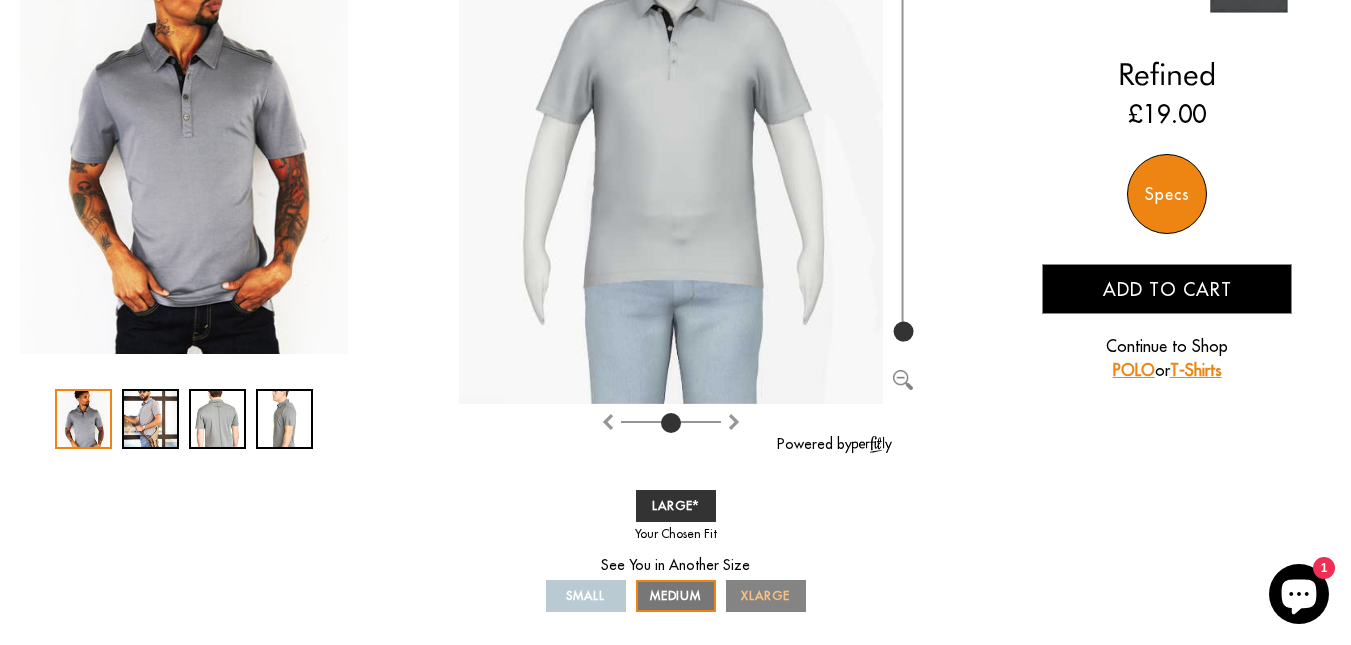 click on "XLARGE" at bounding box center (765, 595) 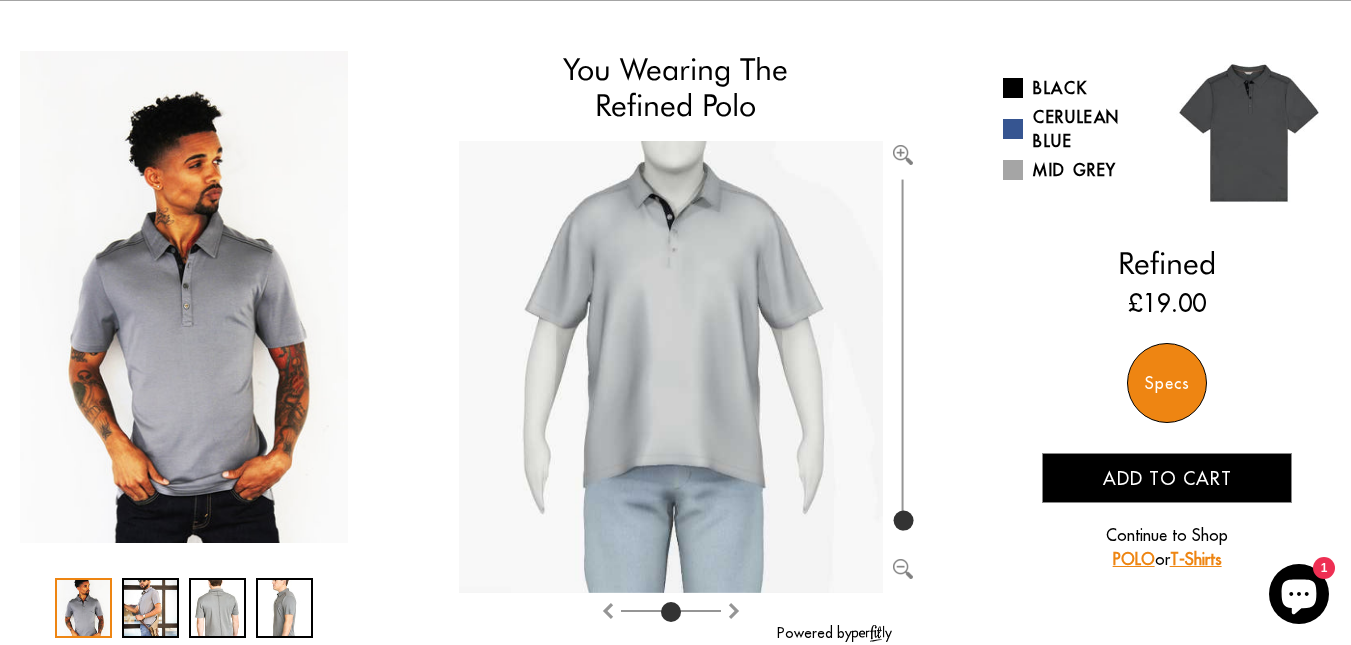 scroll, scrollTop: 100, scrollLeft: 0, axis: vertical 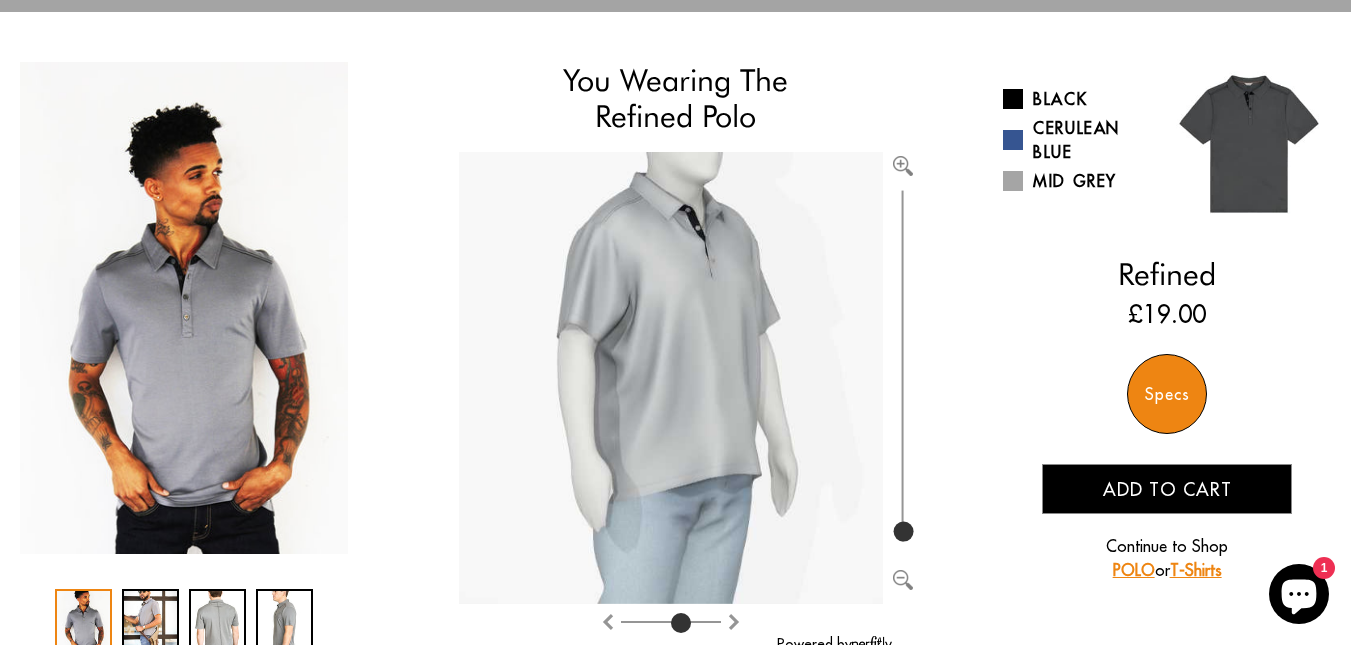 drag, startPoint x: 674, startPoint y: 625, endPoint x: 686, endPoint y: 619, distance: 13.416408 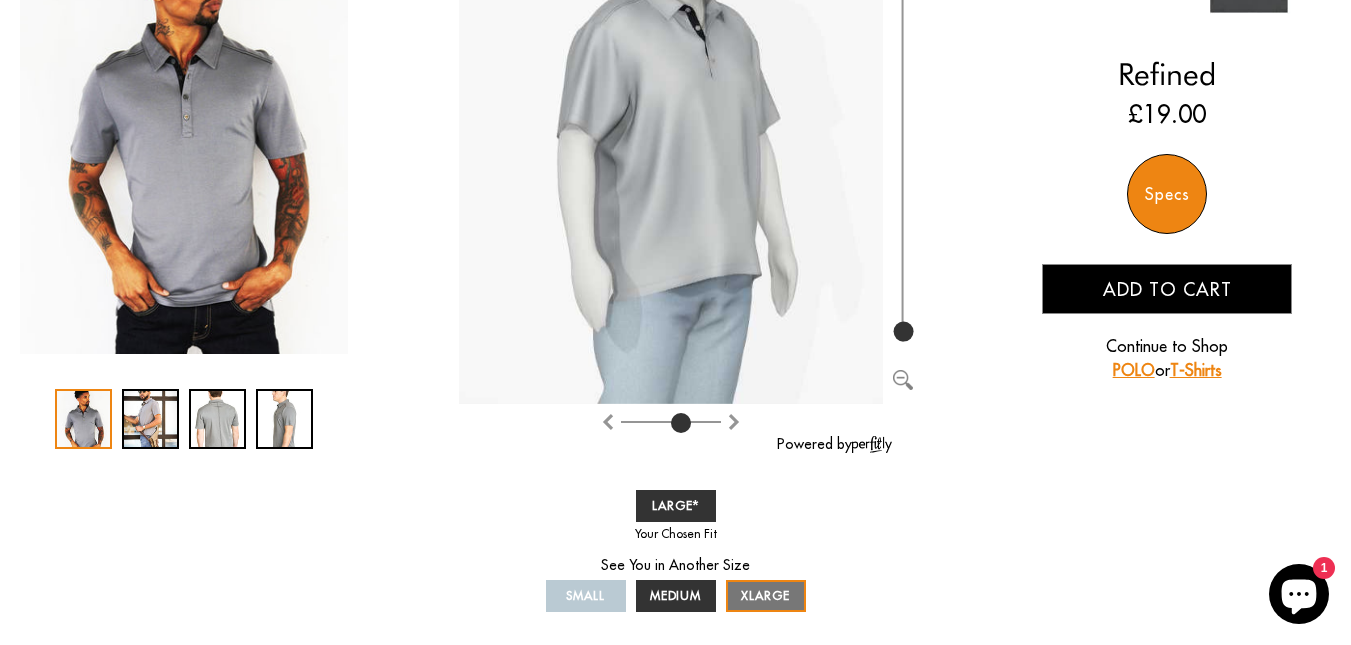 scroll, scrollTop: 100, scrollLeft: 0, axis: vertical 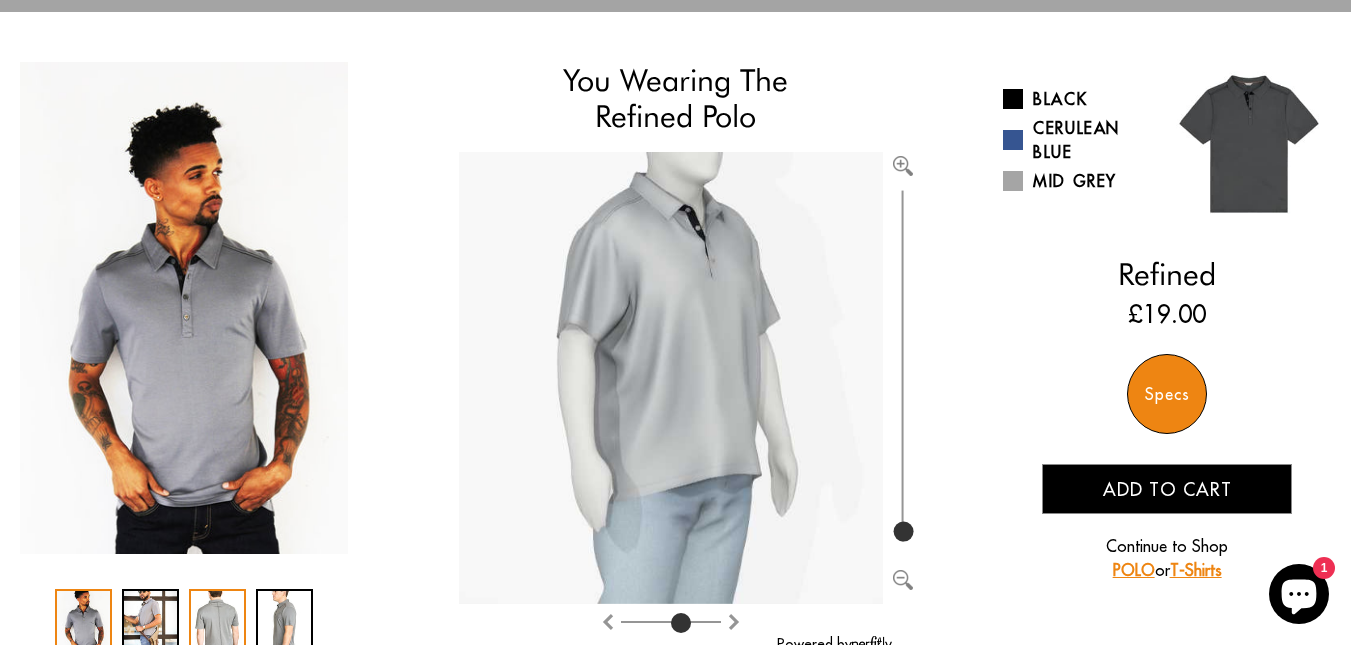 click at bounding box center [217, 619] 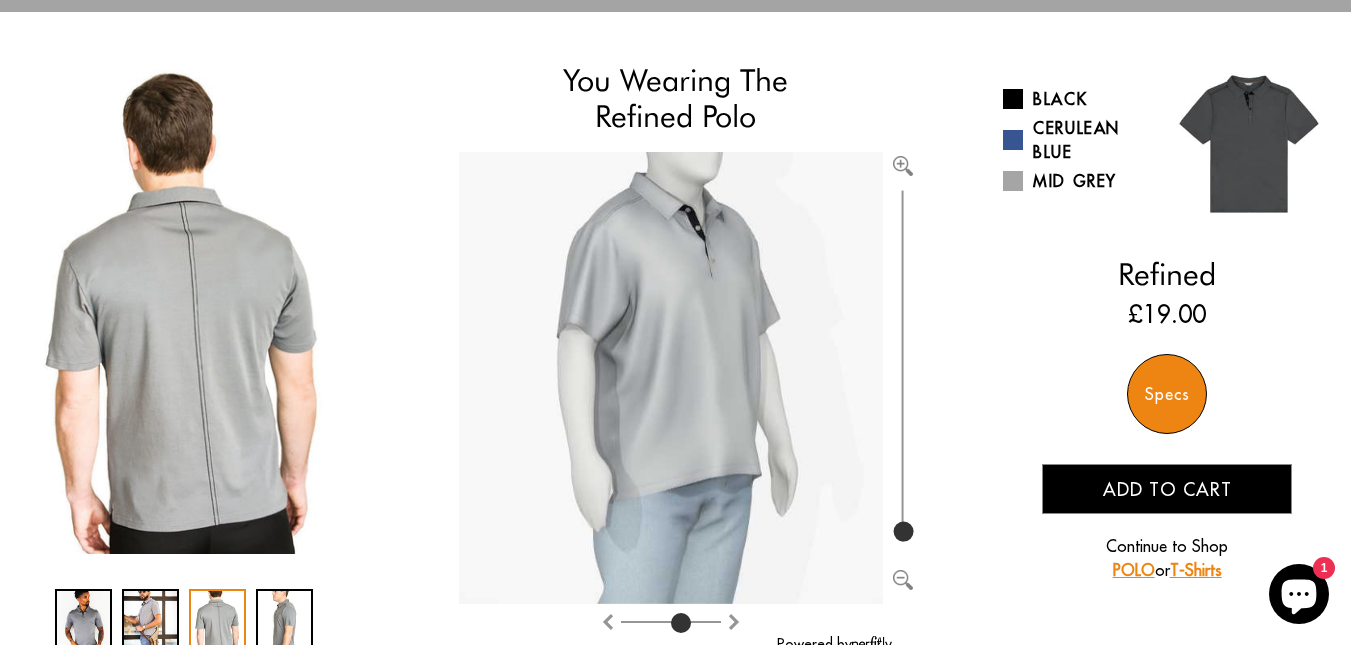 scroll, scrollTop: 200, scrollLeft: 0, axis: vertical 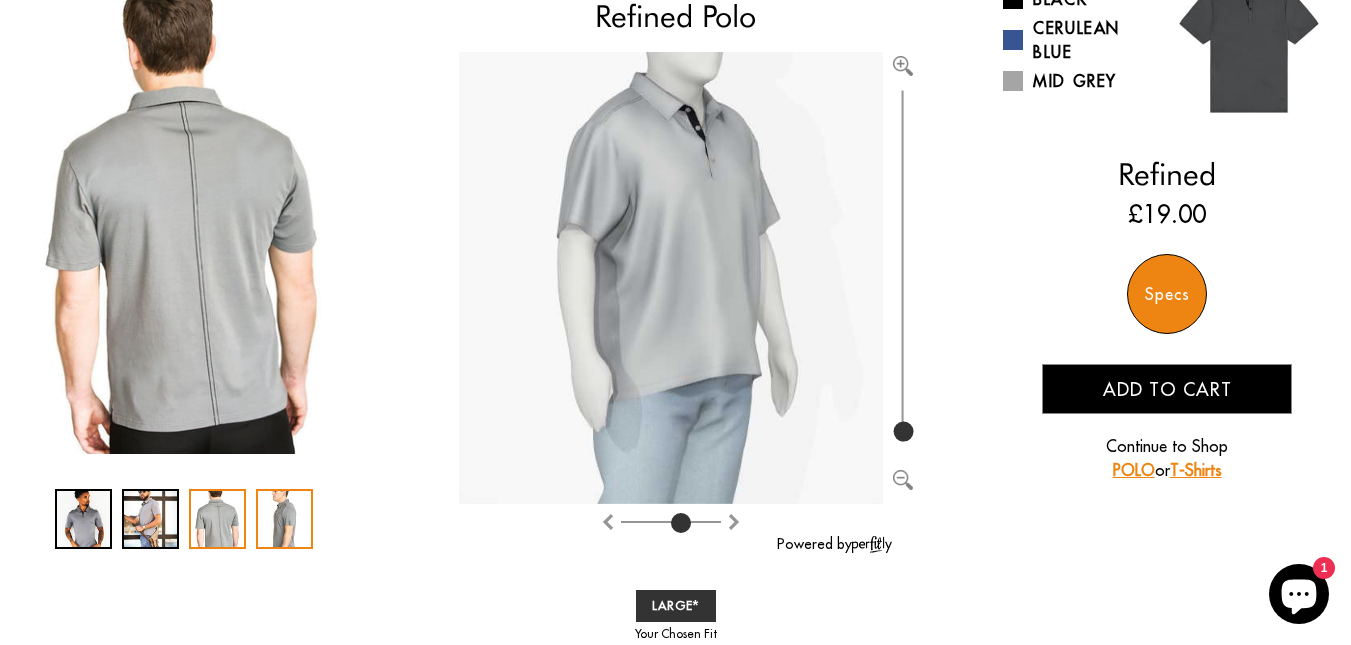 click at bounding box center [284, 519] 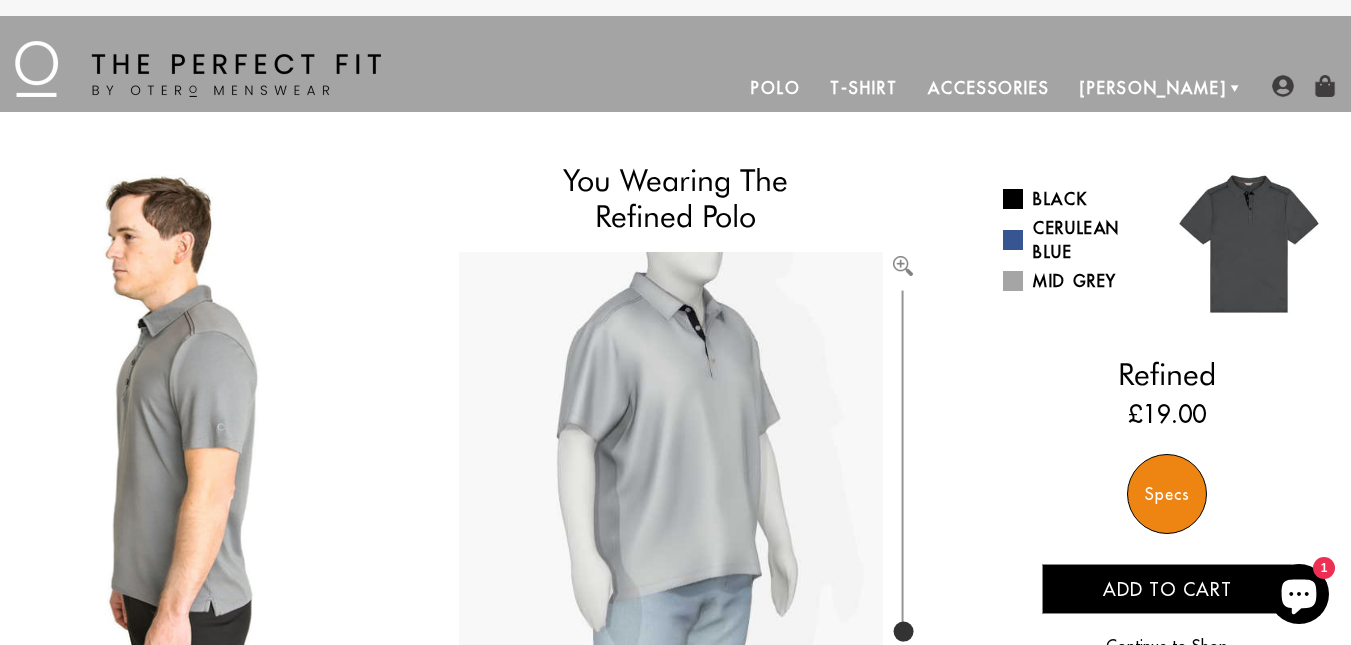 scroll, scrollTop: 400, scrollLeft: 0, axis: vertical 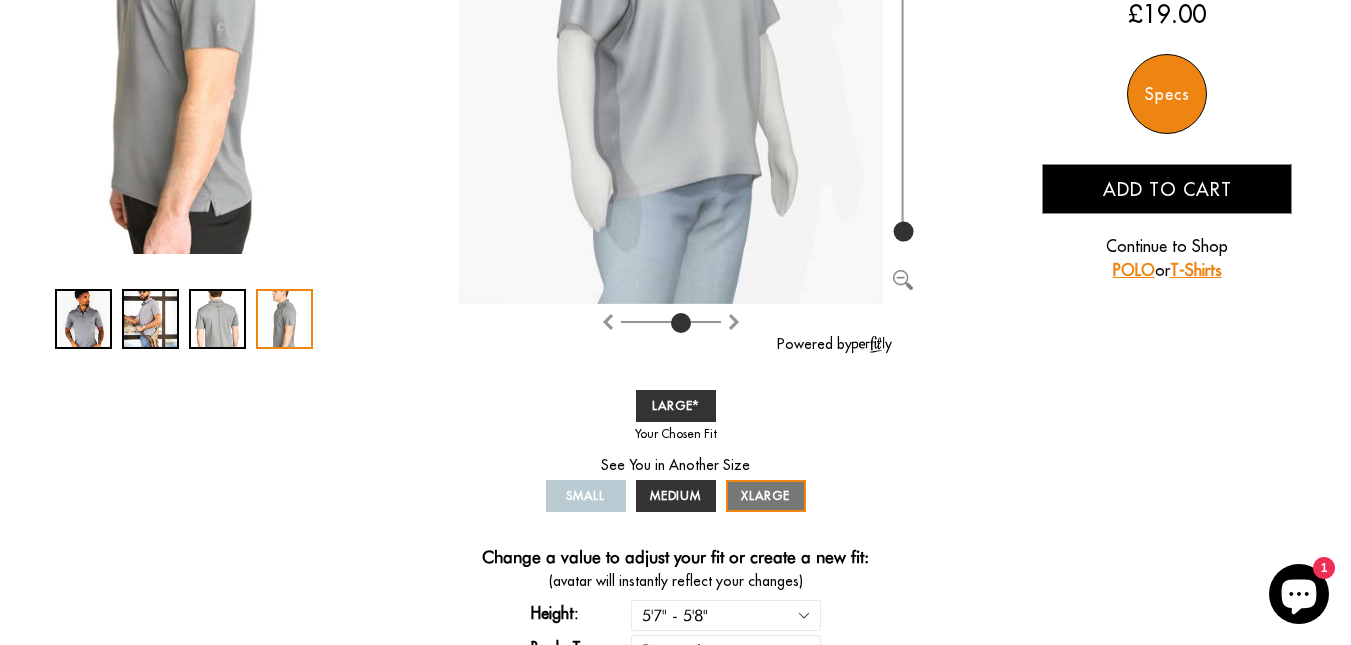 click on "POLO" at bounding box center [1134, 270] 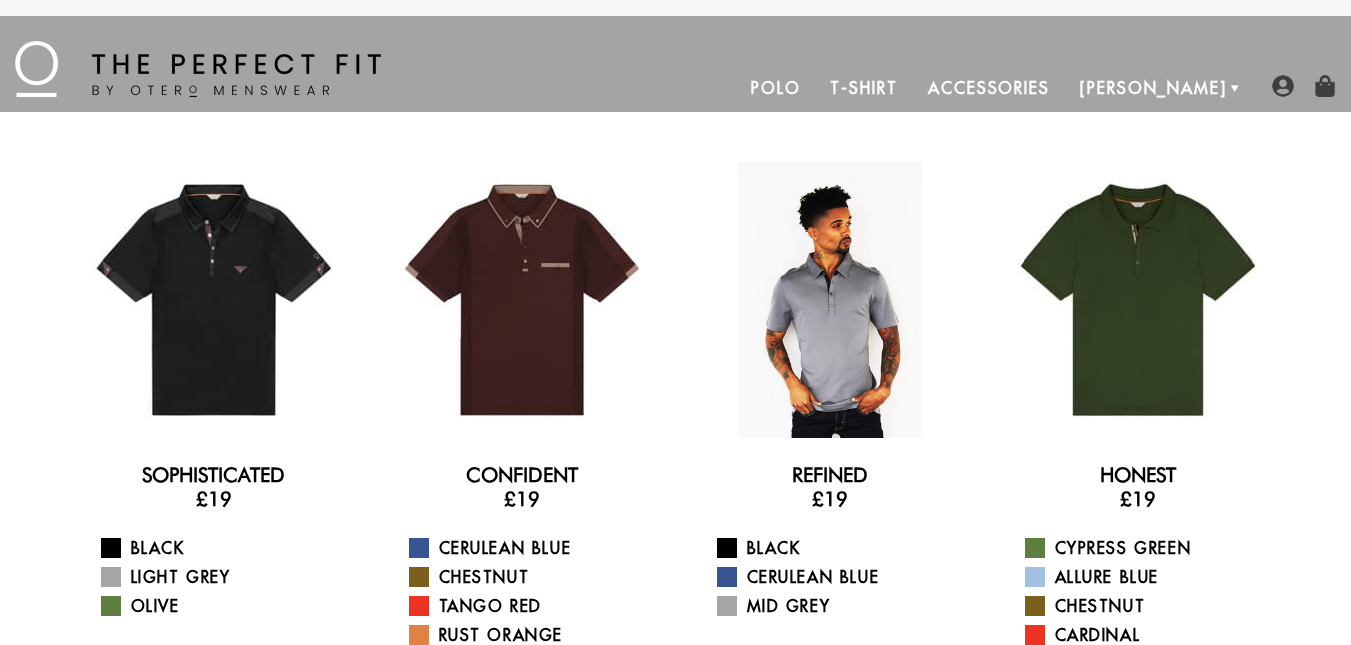 scroll, scrollTop: 0, scrollLeft: 0, axis: both 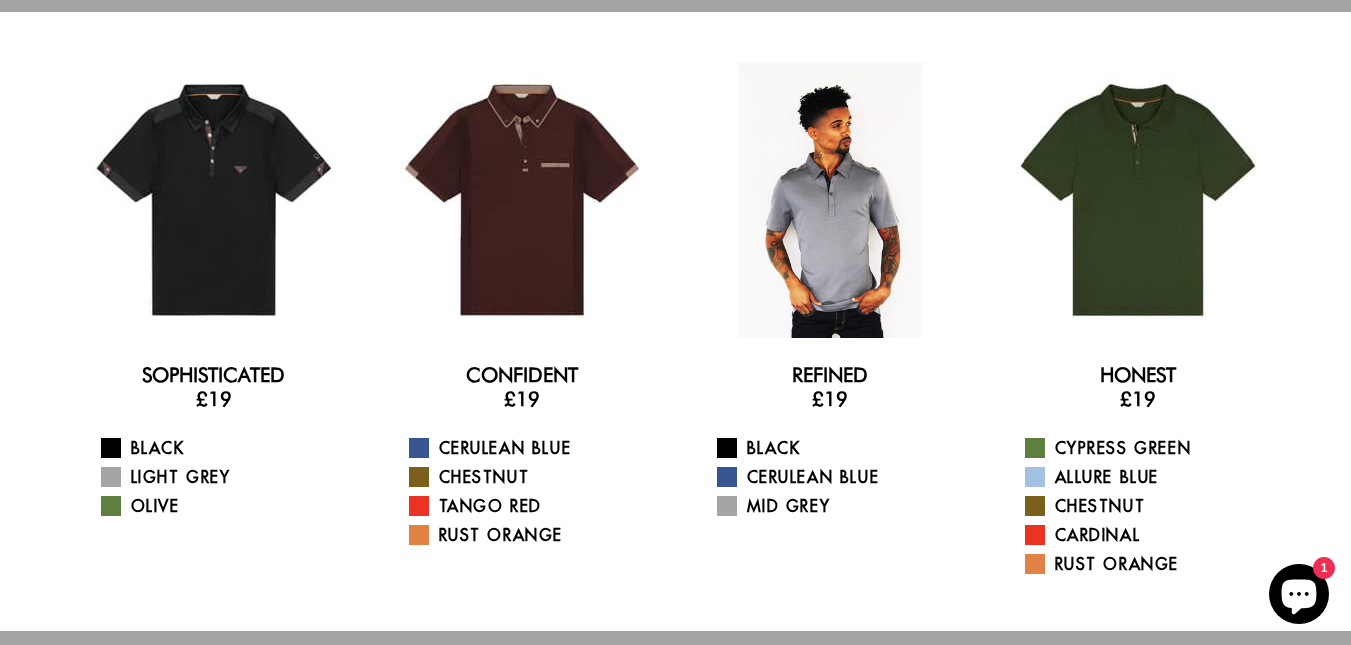 click at bounding box center [830, 200] 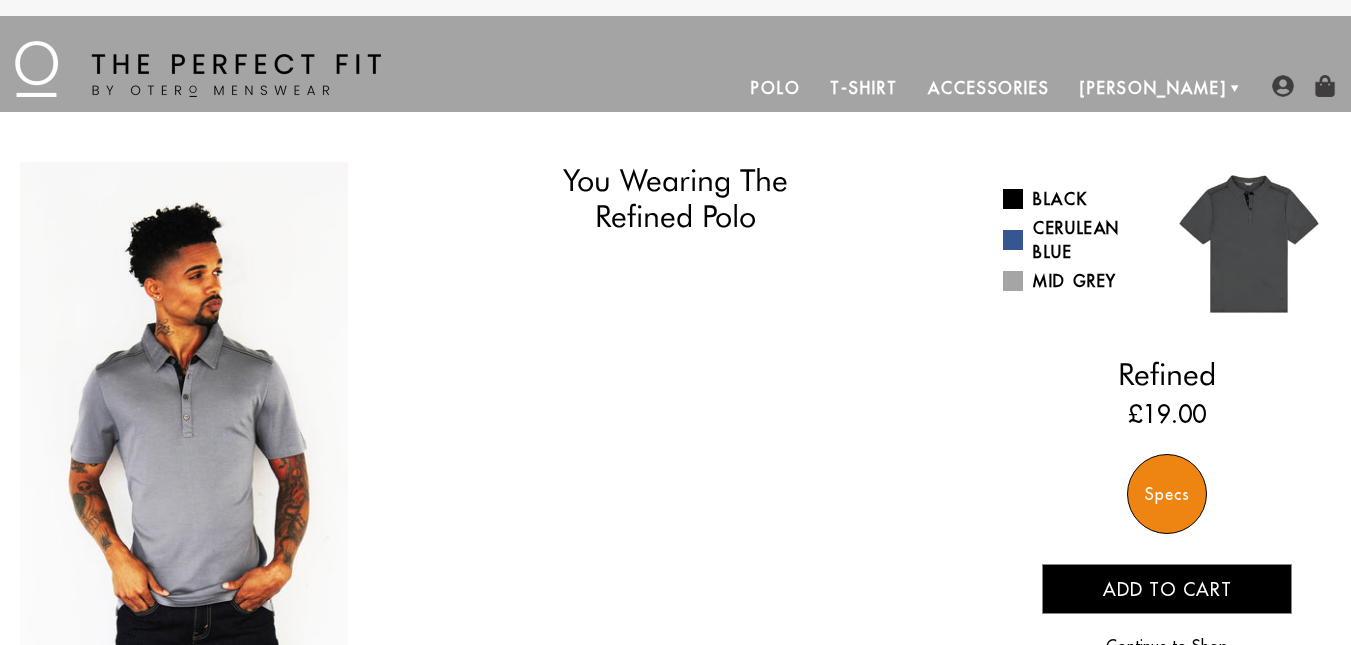 scroll, scrollTop: 0, scrollLeft: 0, axis: both 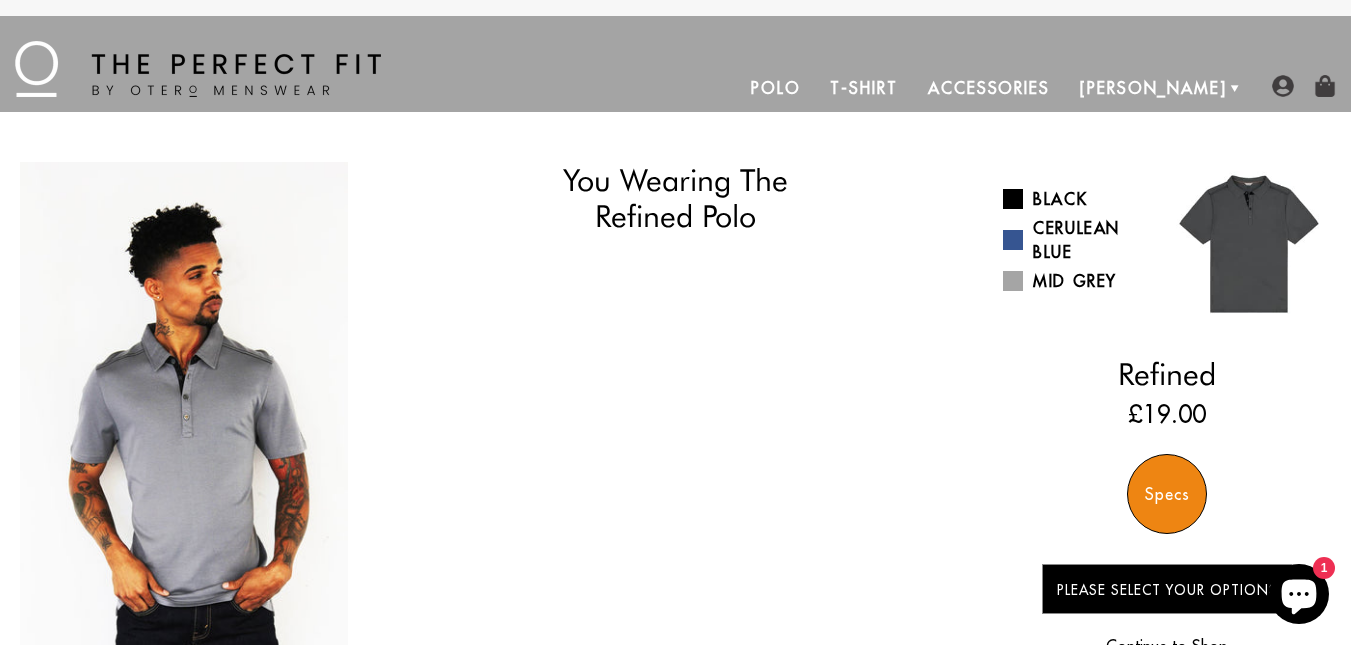 select on "57-58" 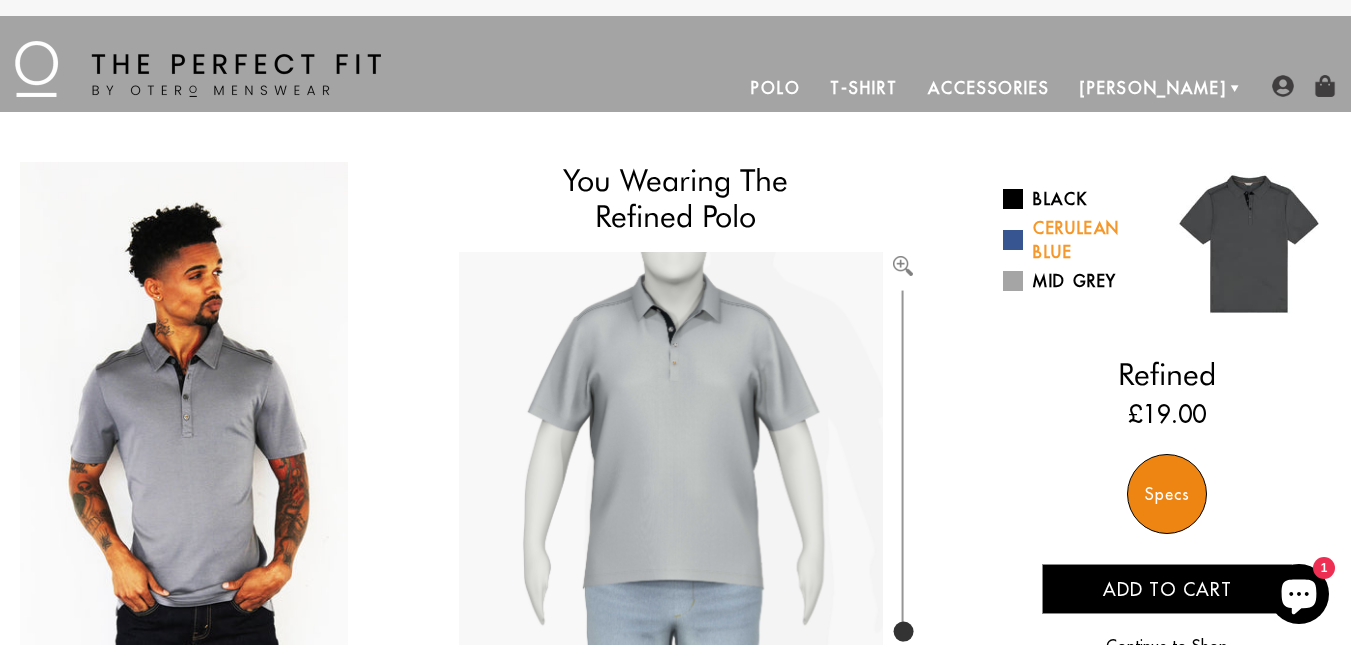 click on "Cerulean Blue" at bounding box center (1077, 240) 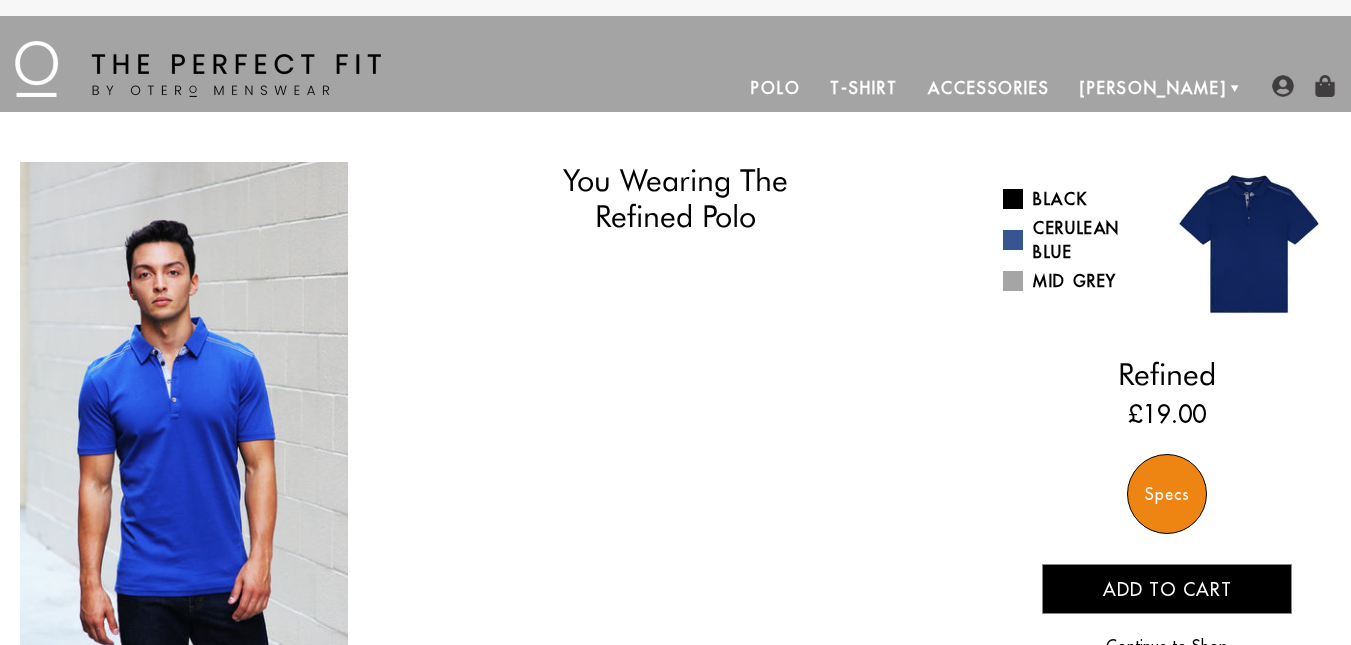scroll, scrollTop: 0, scrollLeft: 0, axis: both 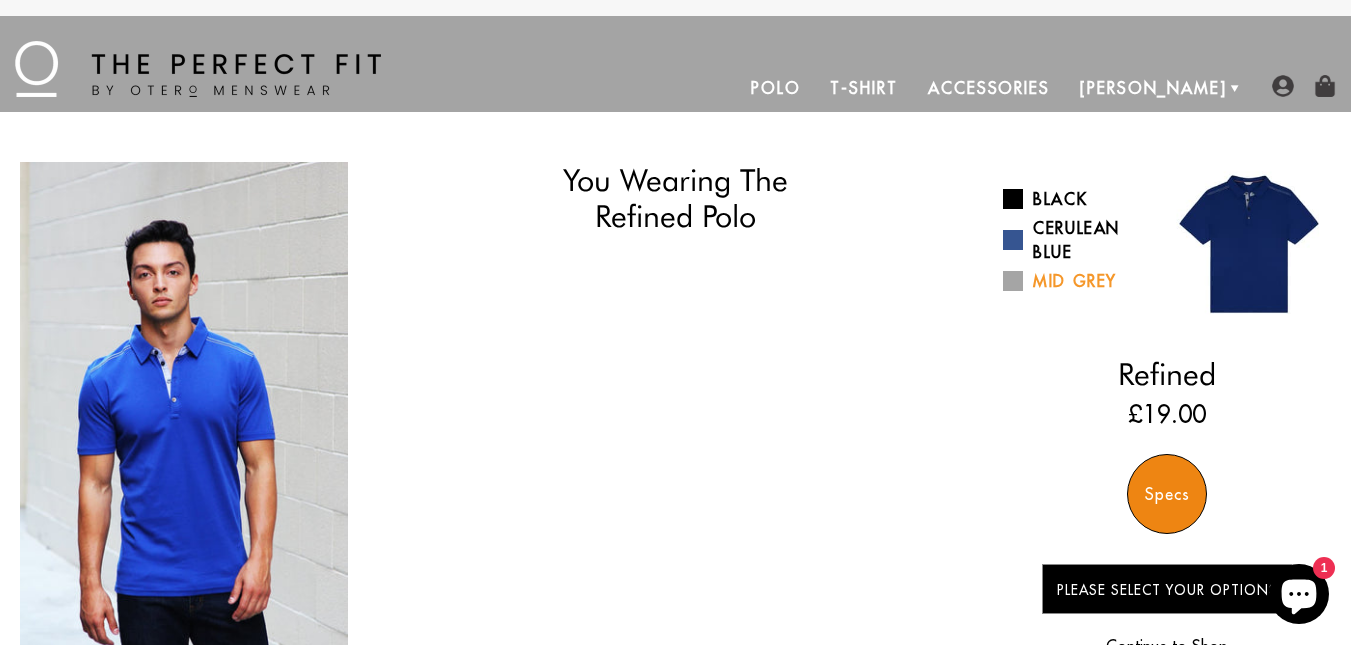 select on "57-58" 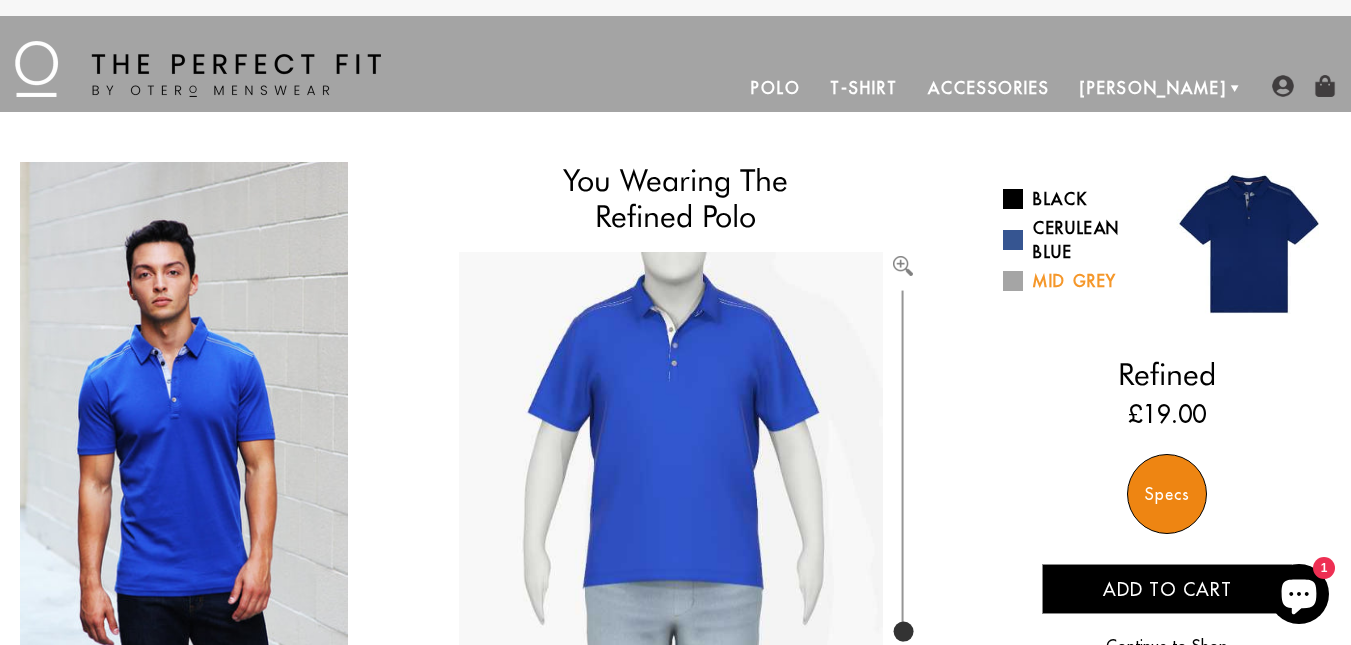 click on "Mid Grey" at bounding box center [1077, 281] 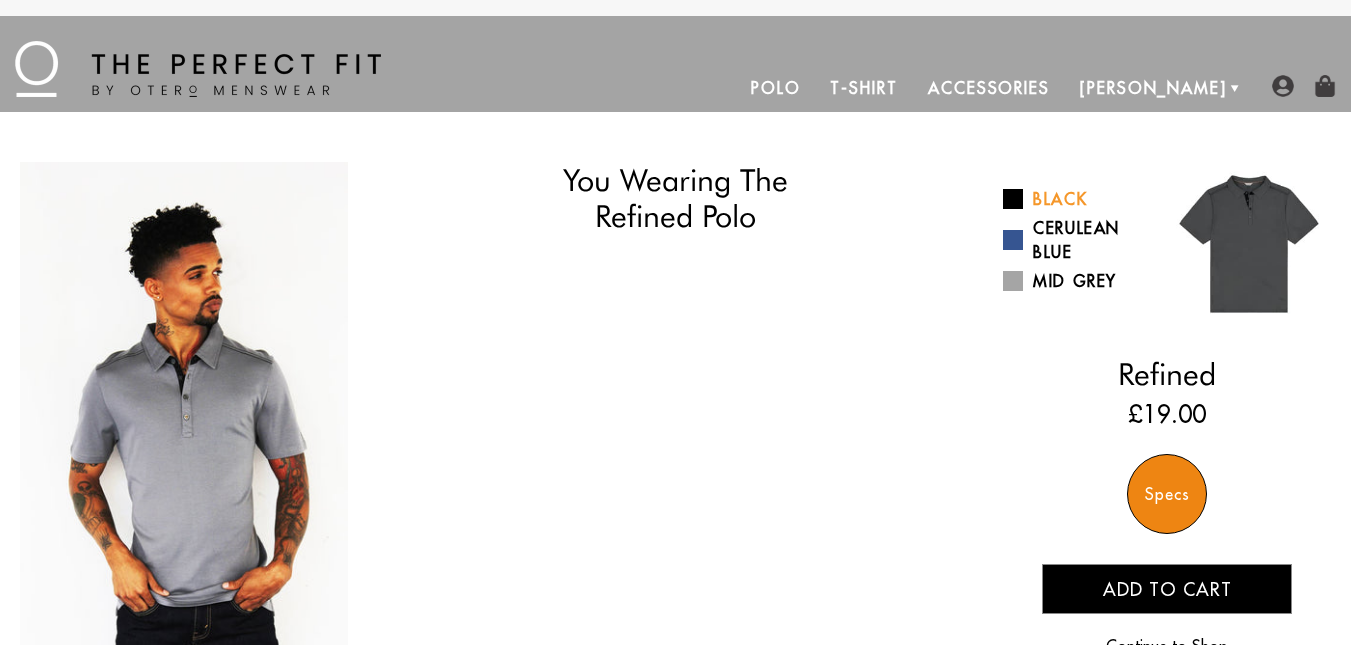 scroll, scrollTop: 0, scrollLeft: 0, axis: both 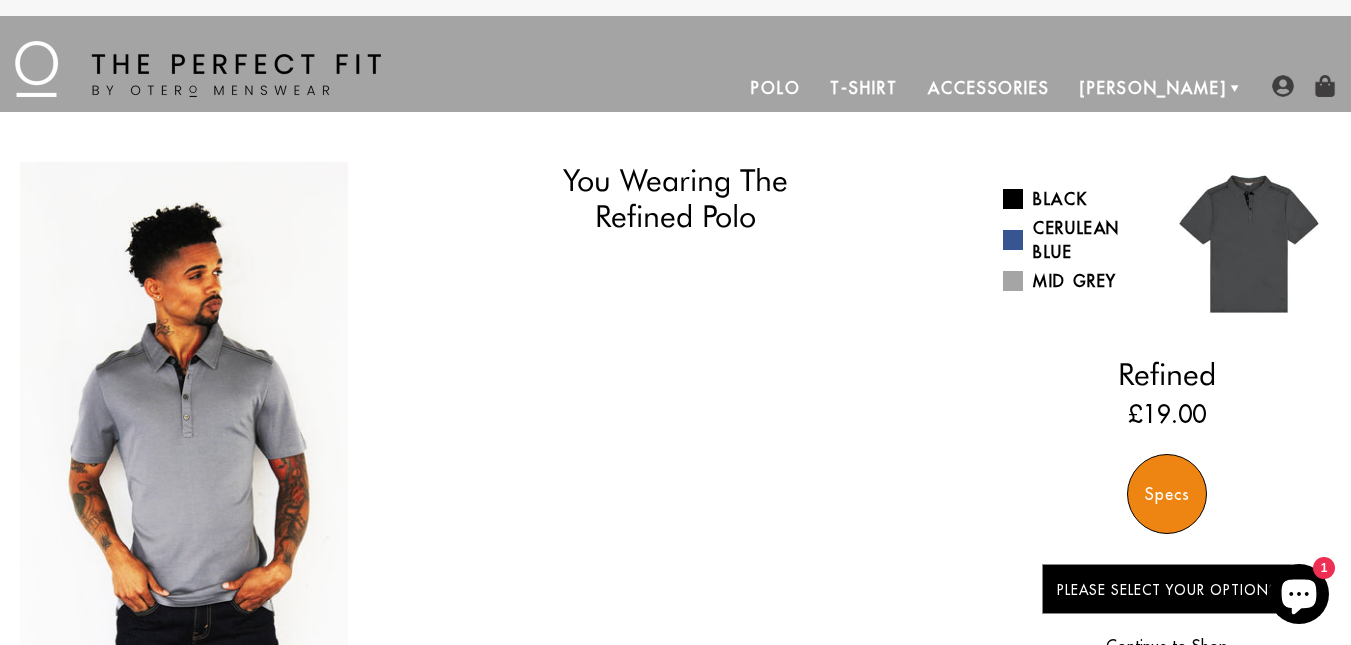 select on "57-58" 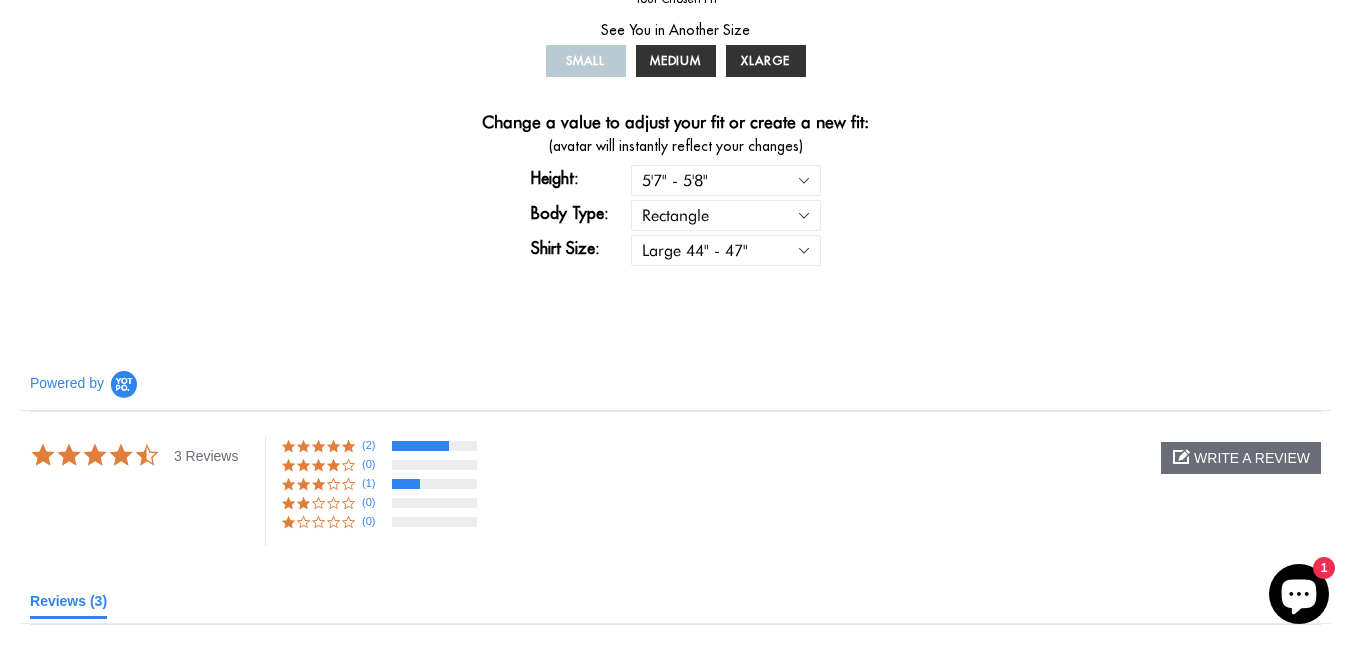 scroll, scrollTop: 800, scrollLeft: 0, axis: vertical 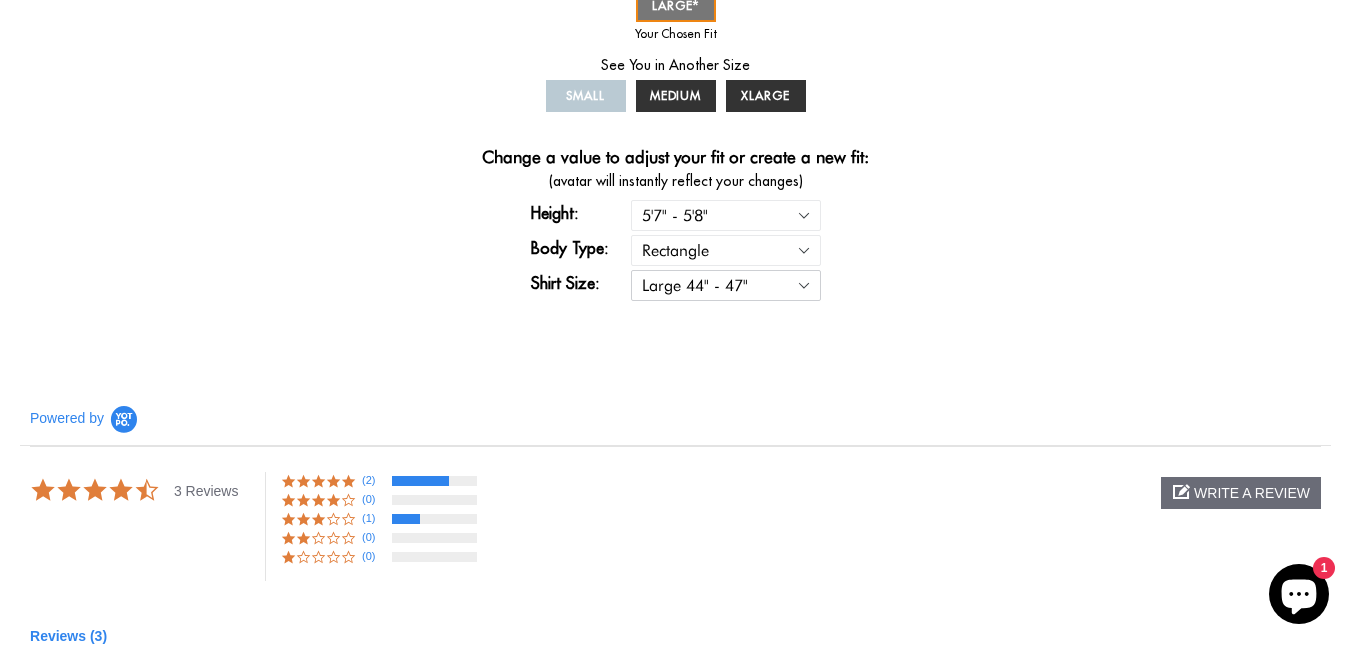 click on "Small 36" - 39" Medium 40" - 43" Large 44" - 47" Extra Large 48" - 50"" at bounding box center [726, 285] 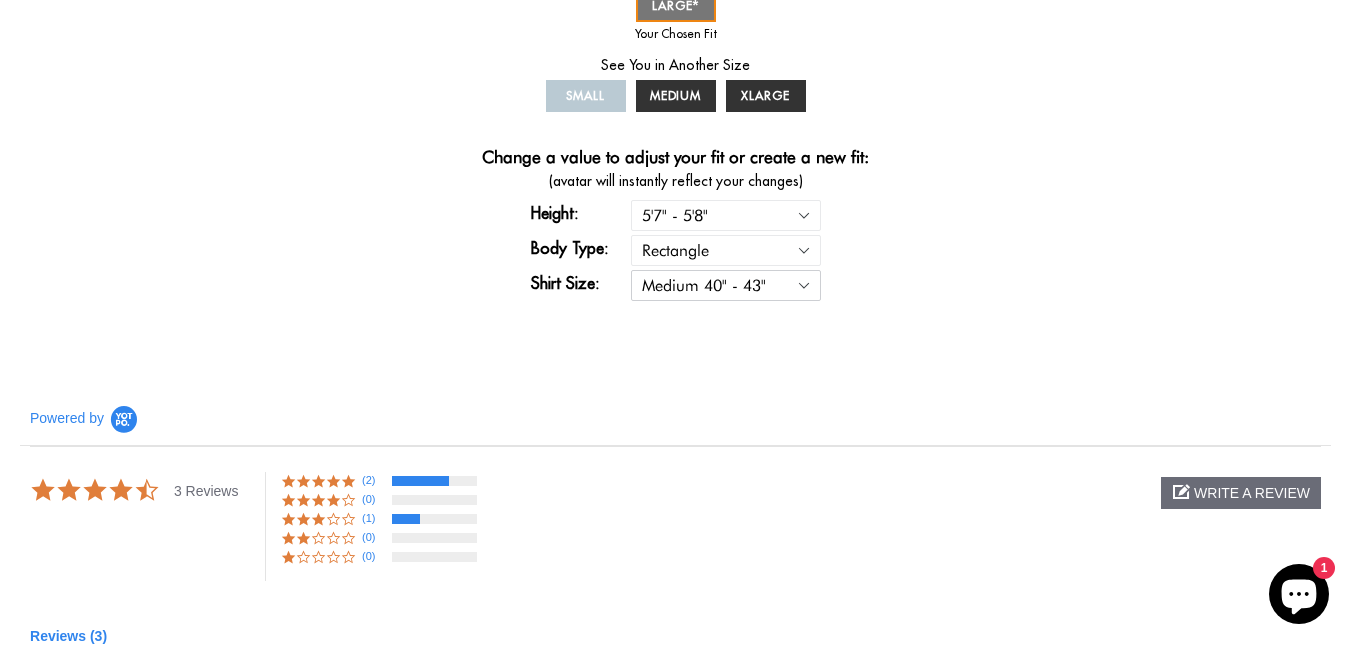 click on "Small 36" - 39" Medium 40" - 43" Large 44" - 47" Extra Large 48" - 50"" at bounding box center [726, 285] 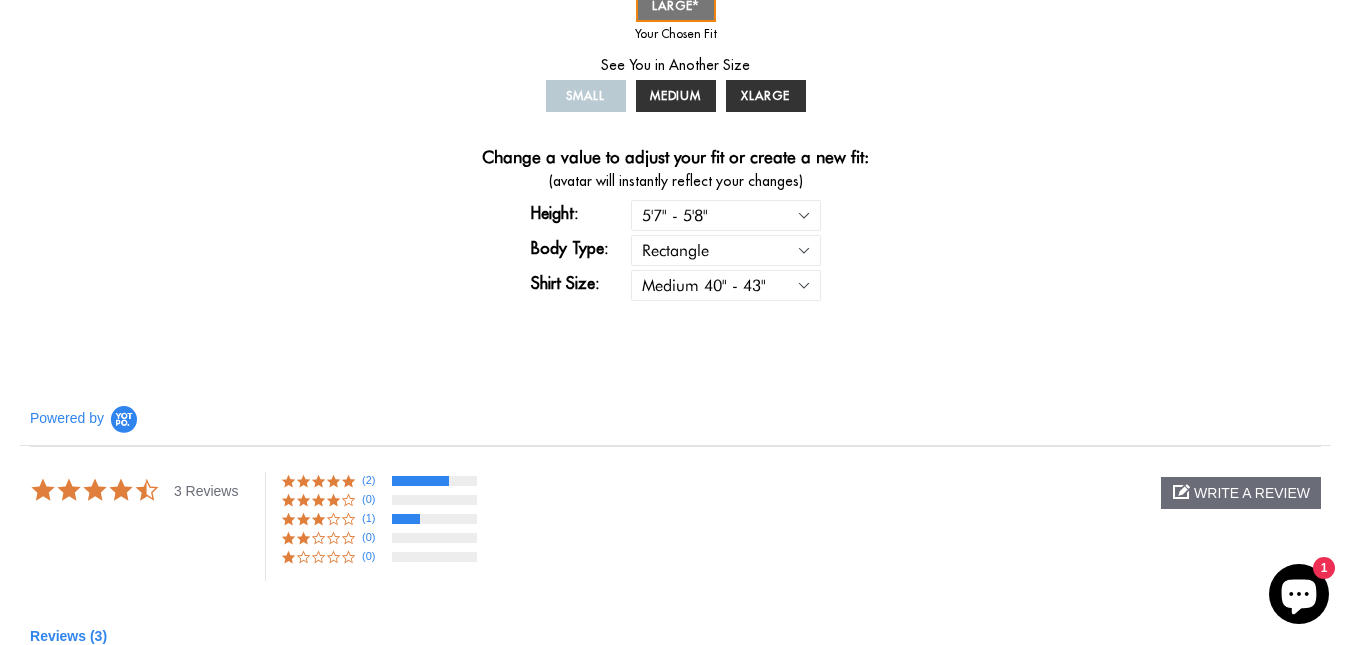 select on "57-58" 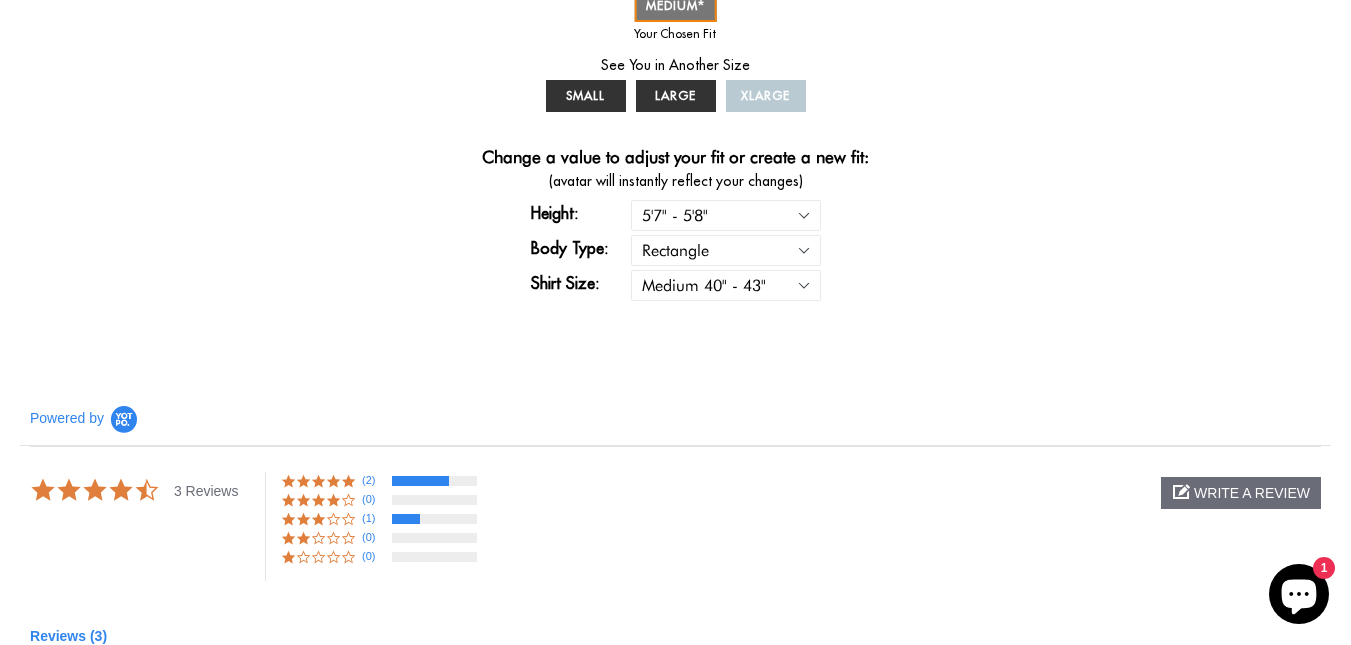 click on "You Wearing The Refined  Polo
You're only 3 questions away from your perfect fit!
Let's Get Started!
1
Select Your Height
5'4" - 5'5"
5'5" - 5'6"
5'6" - 5'7"
5'7" - 5'8"
5'8" - 5'9"
5'9" - 5'10"
Note: Our best 5'10" fit is for men with a short torso and long legs" at bounding box center (675, -159) 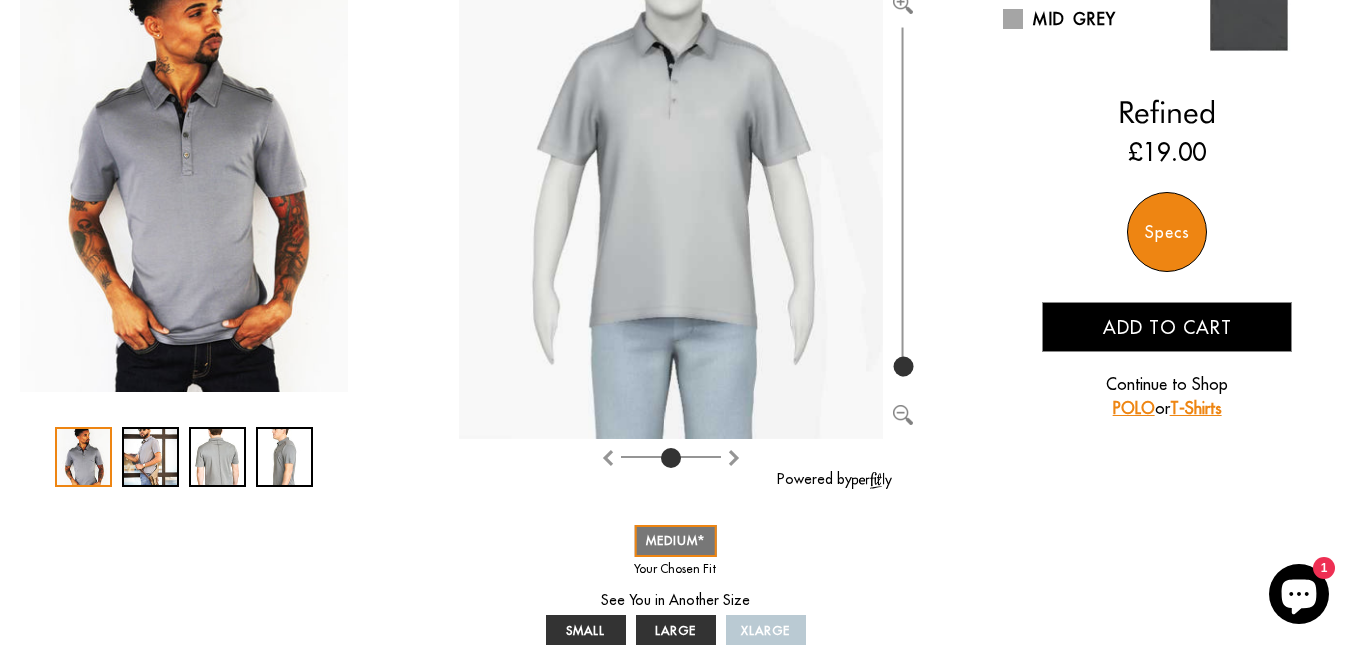 scroll, scrollTop: 197, scrollLeft: 0, axis: vertical 